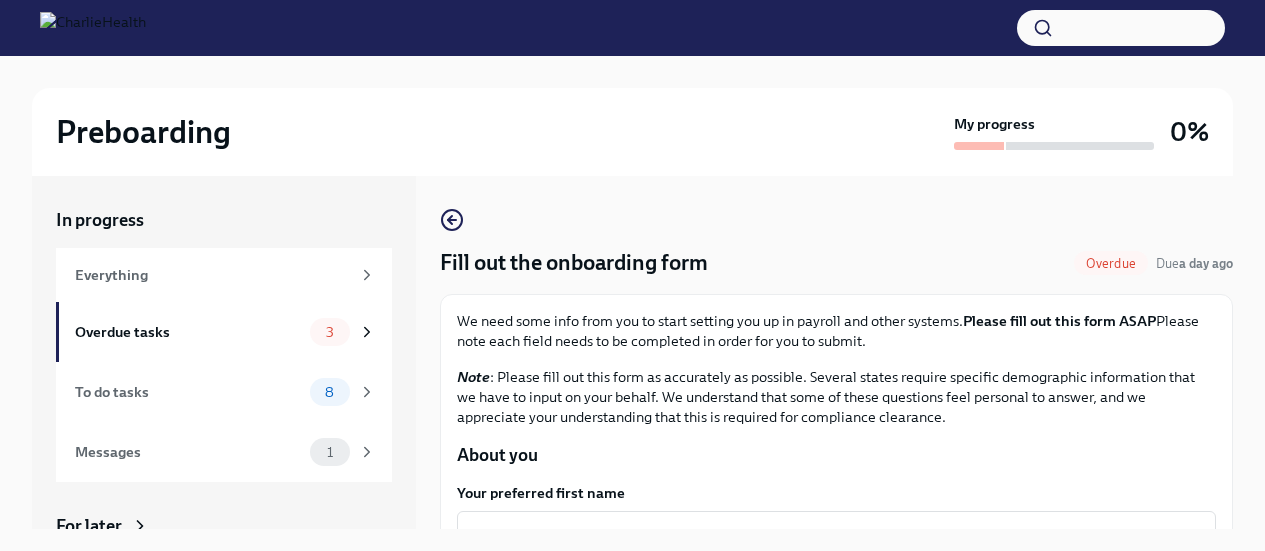 scroll, scrollTop: 0, scrollLeft: 0, axis: both 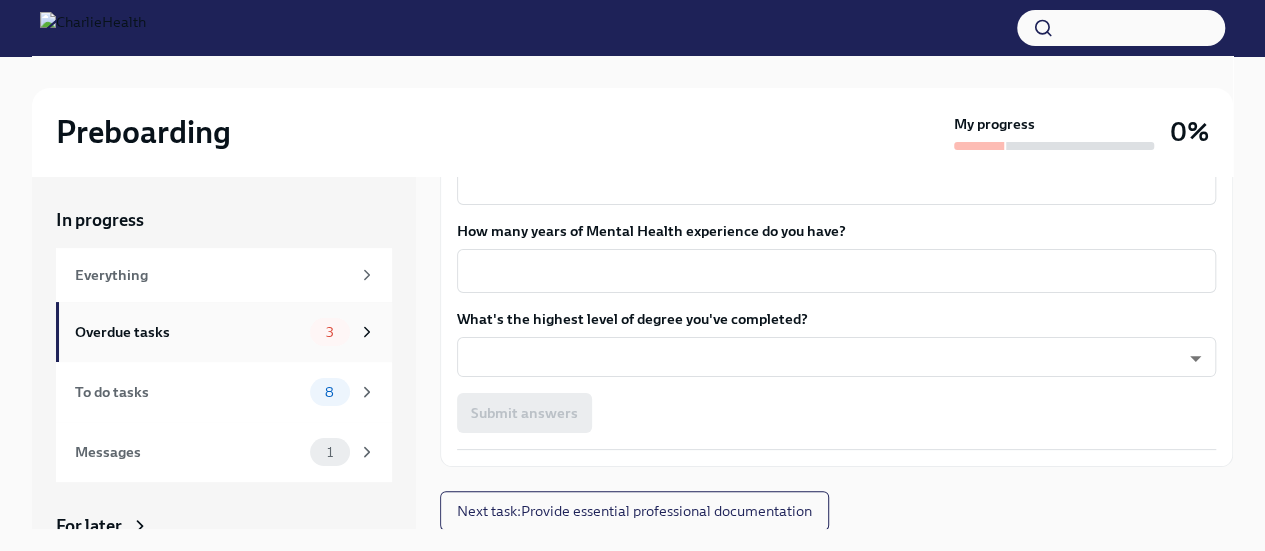 click on "Overdue tasks" at bounding box center (188, 332) 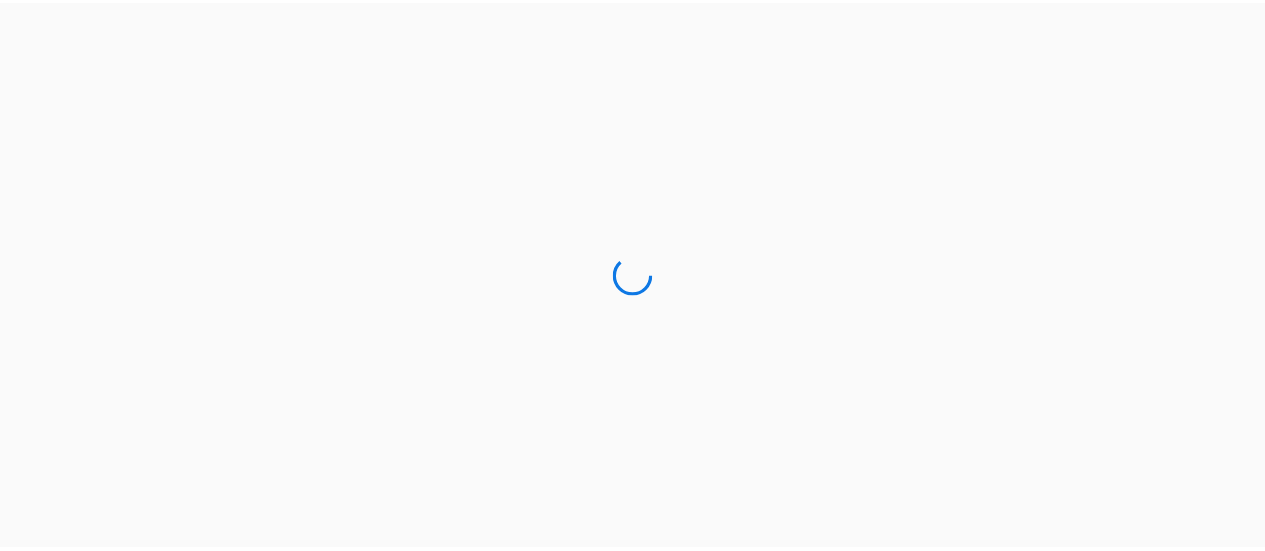 scroll, scrollTop: 0, scrollLeft: 0, axis: both 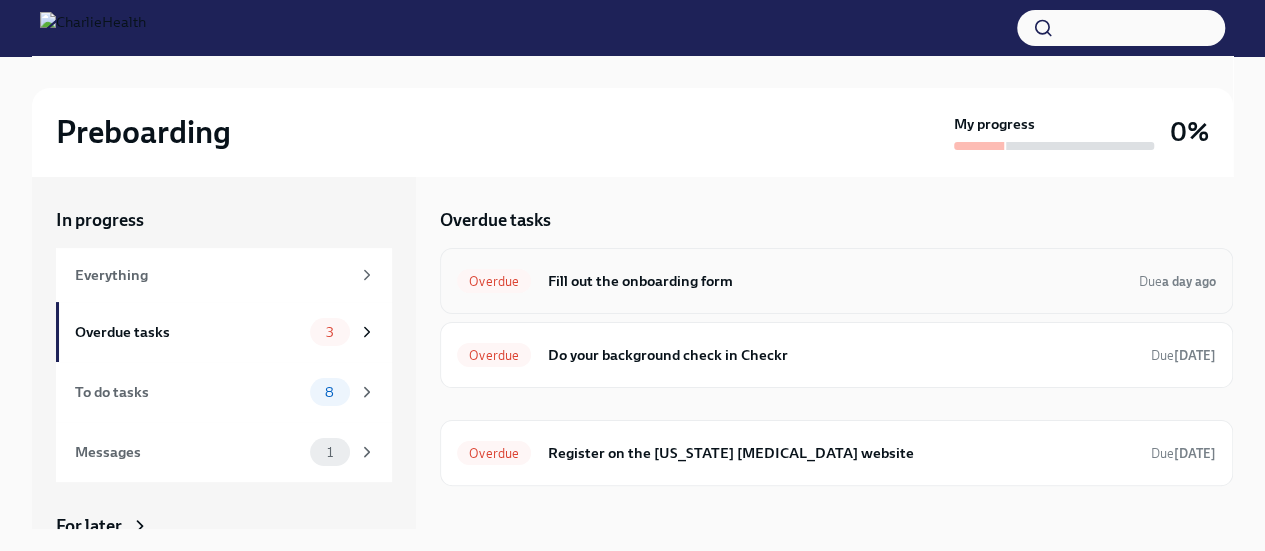 click on "Fill out the onboarding form" at bounding box center [835, 281] 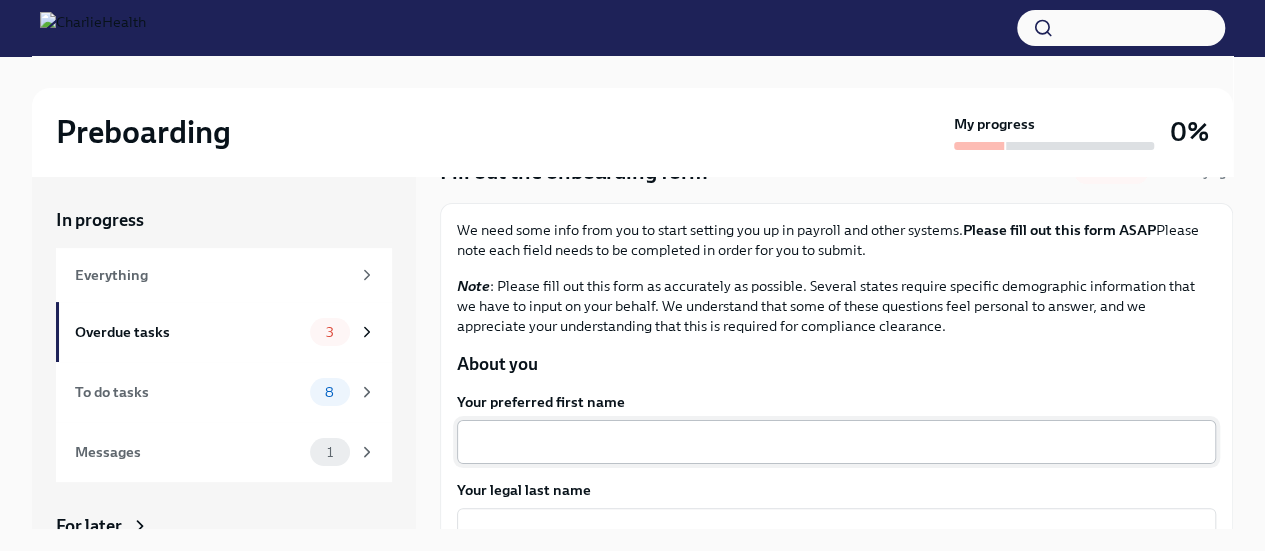 scroll, scrollTop: 200, scrollLeft: 0, axis: vertical 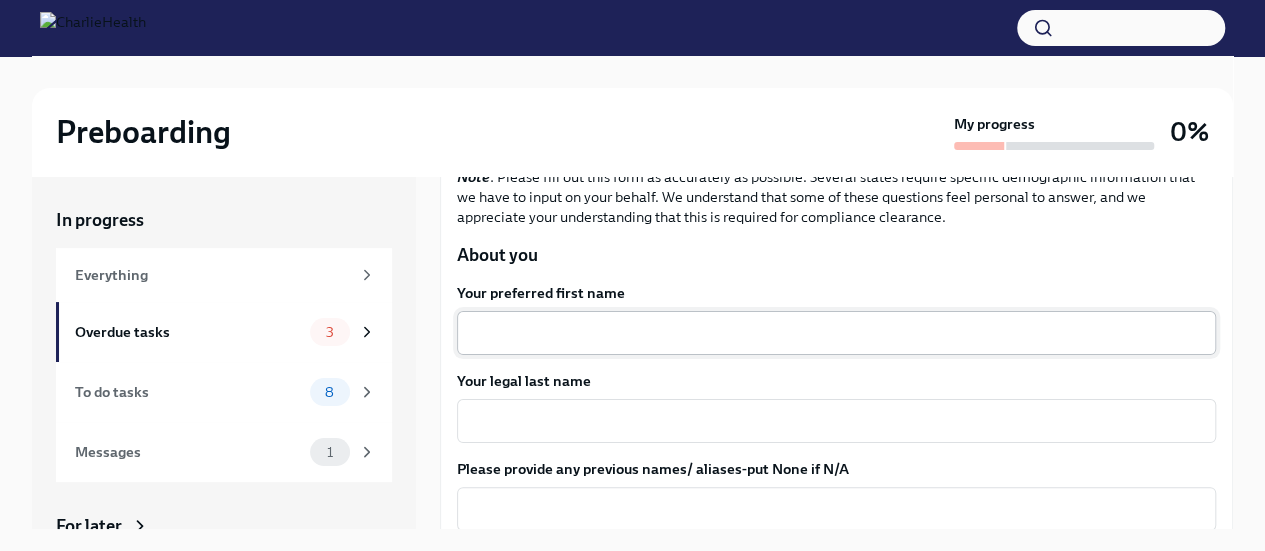 click on "Your preferred first name" at bounding box center [836, 333] 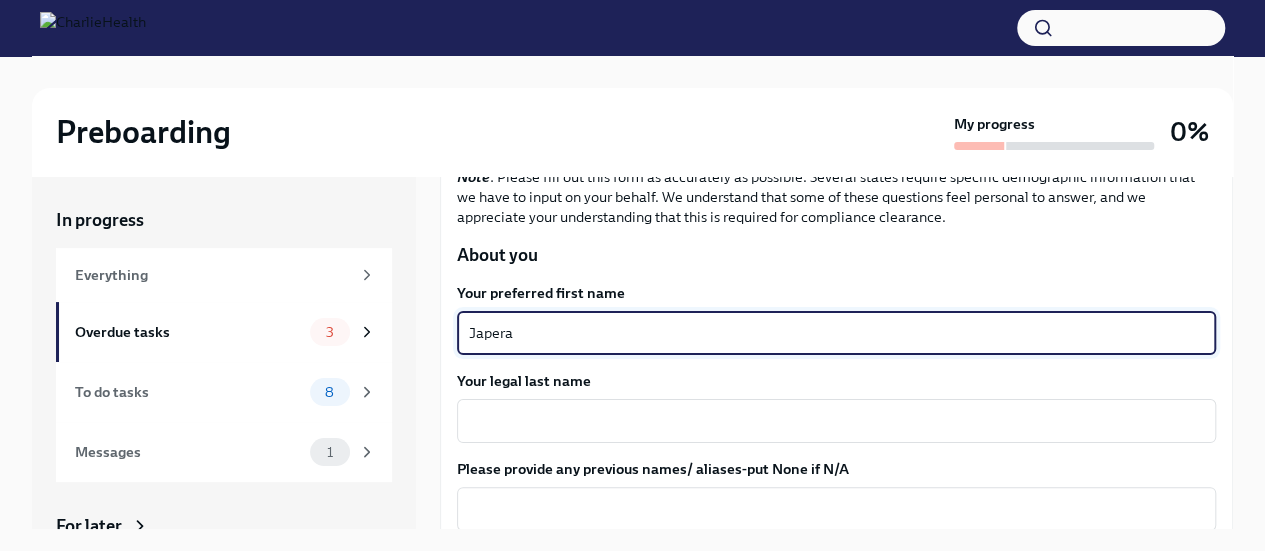 type on "Japera" 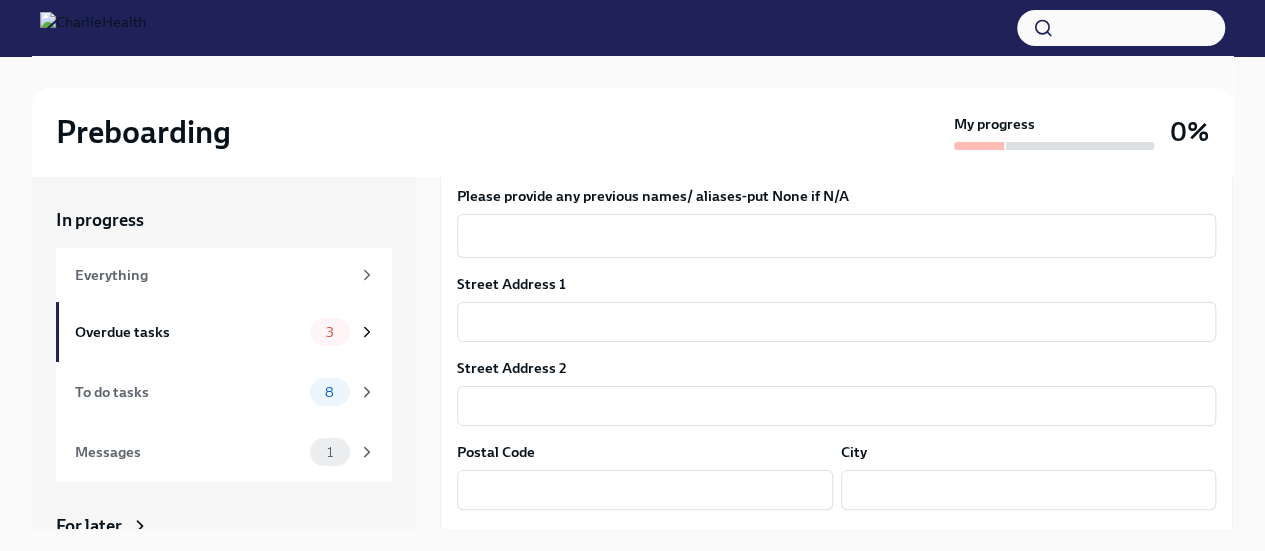 scroll, scrollTop: 500, scrollLeft: 0, axis: vertical 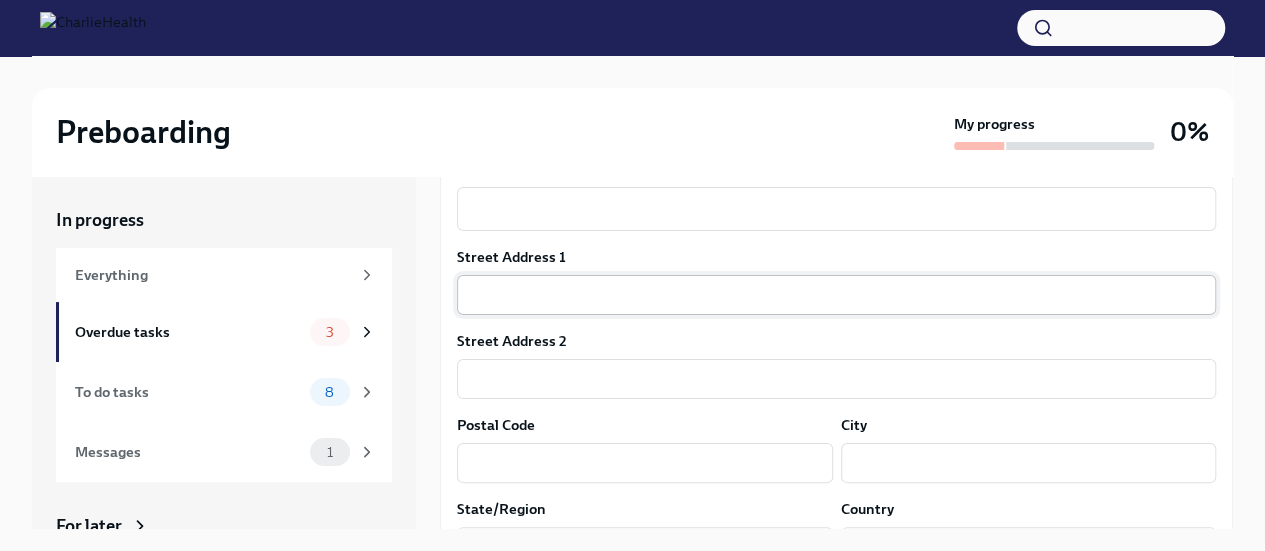 type on "Barnes" 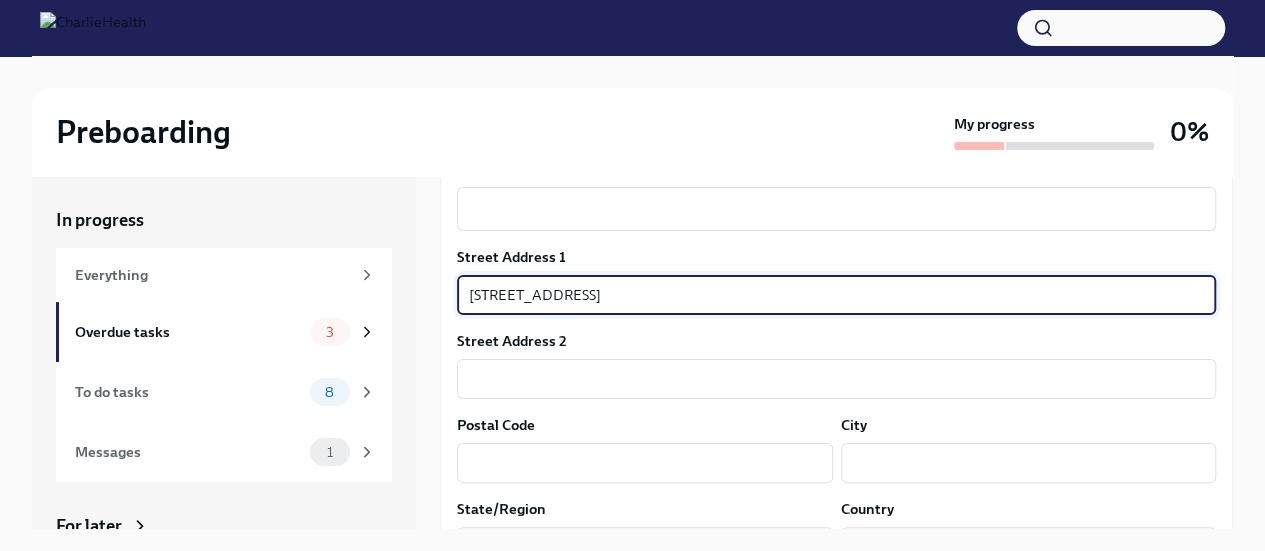 type on "7 Stirling Ln" 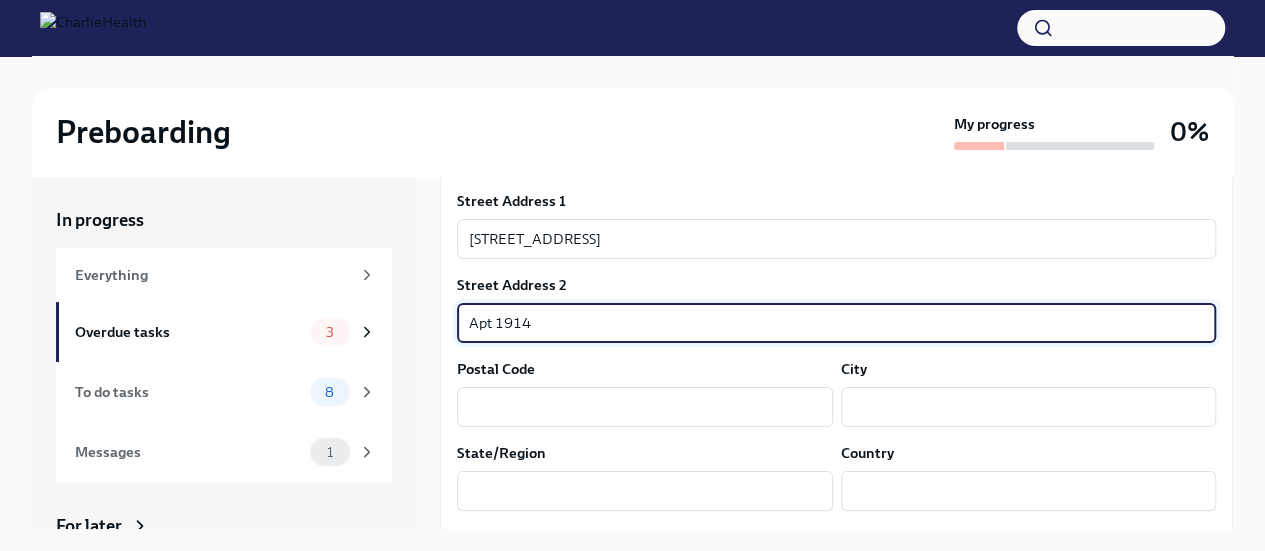 scroll, scrollTop: 600, scrollLeft: 0, axis: vertical 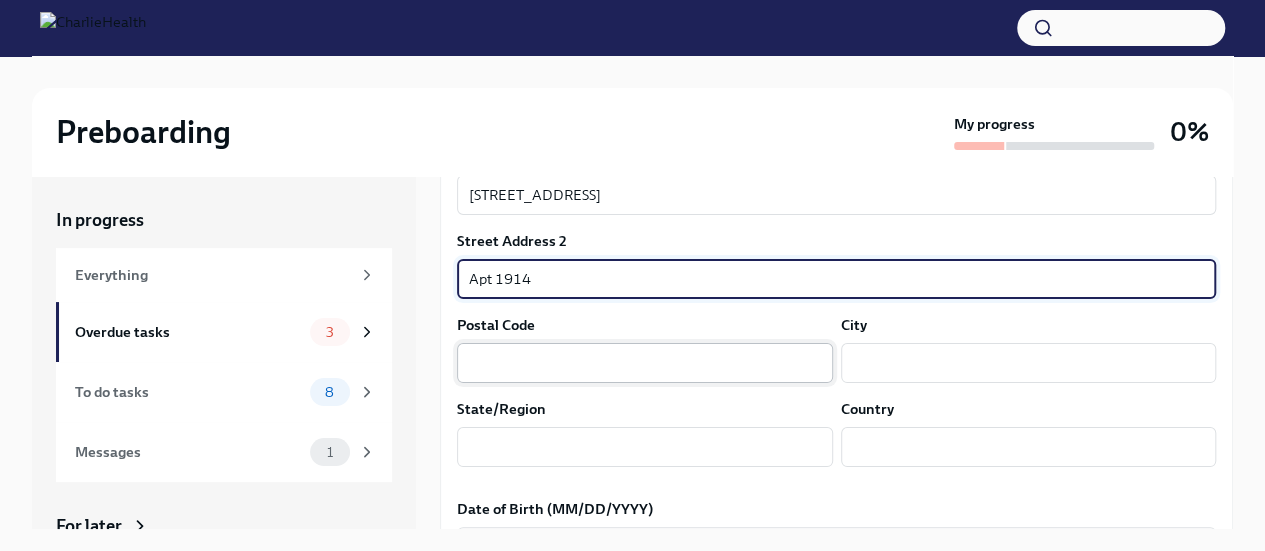 type on "Apt 1914" 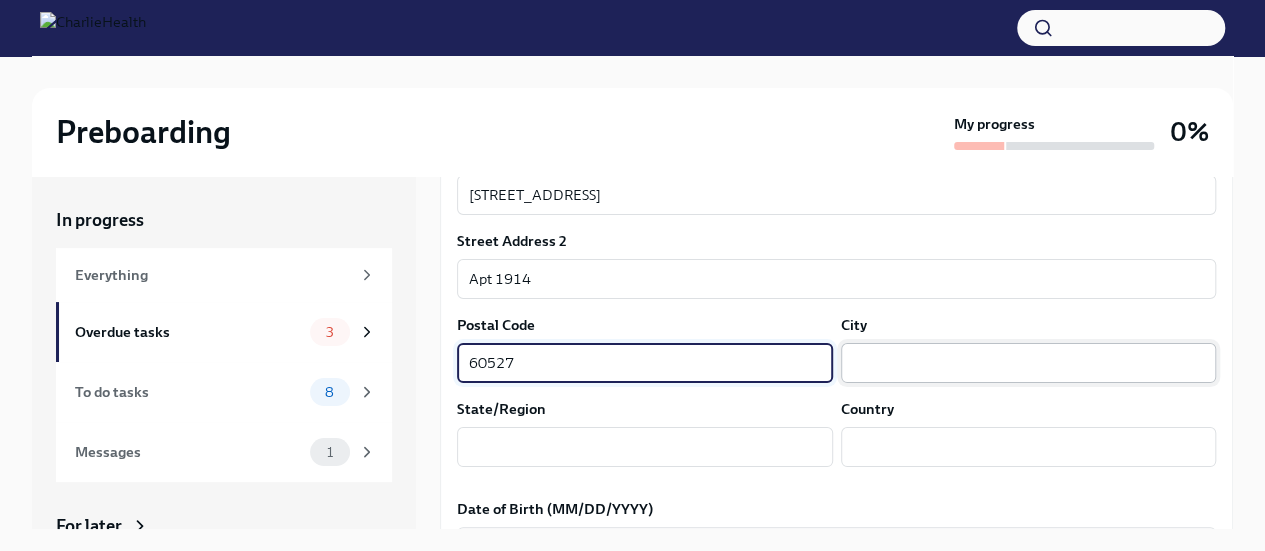 type on "60527" 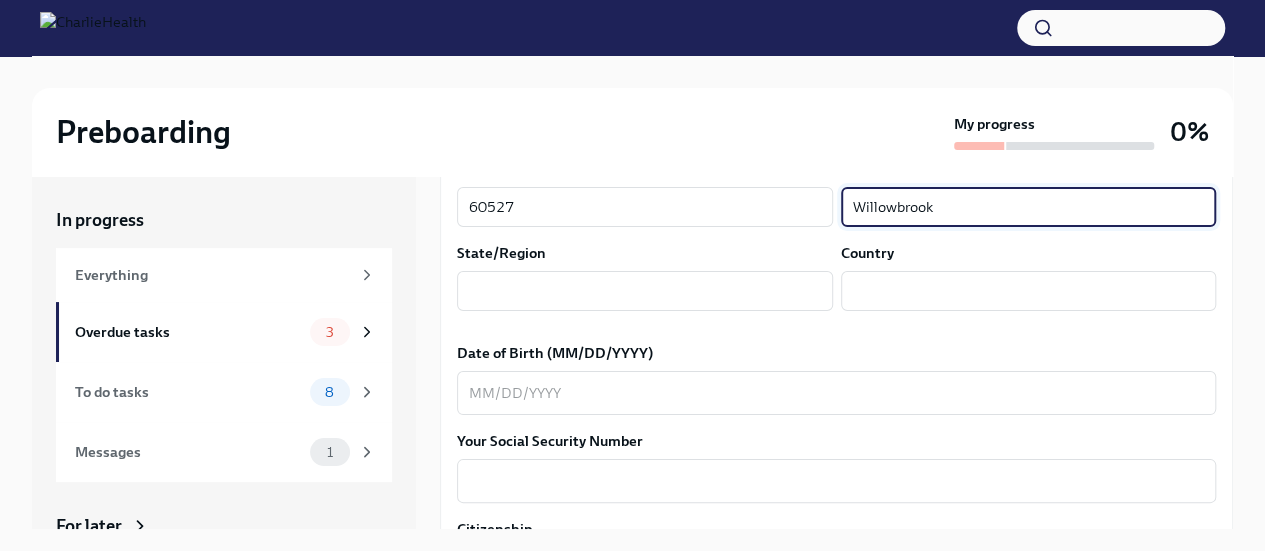 scroll, scrollTop: 800, scrollLeft: 0, axis: vertical 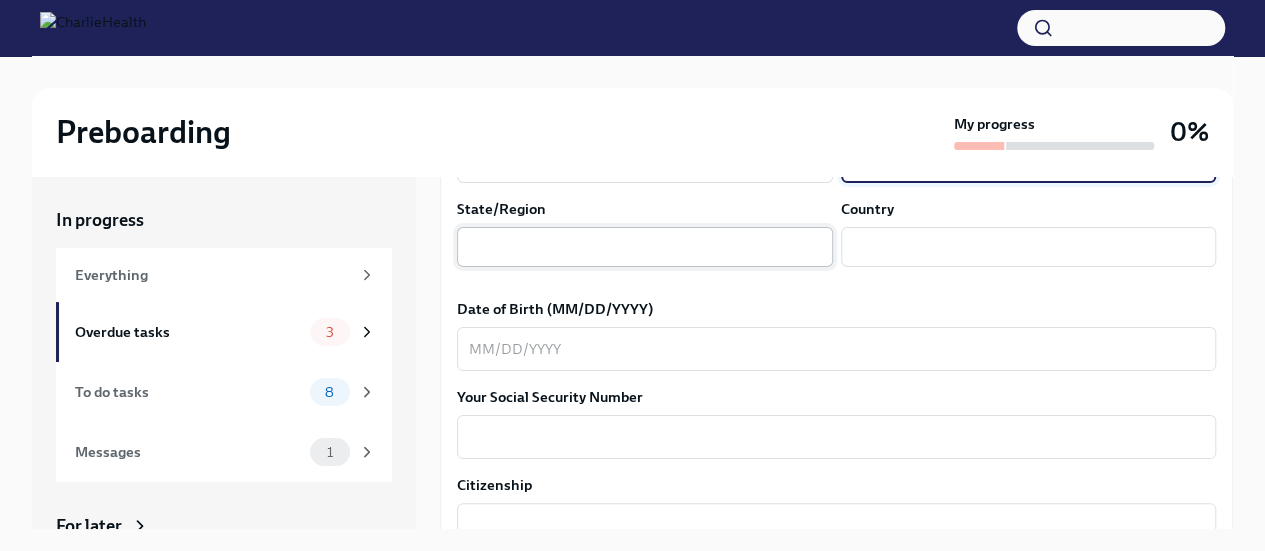 type on "Willowbrook" 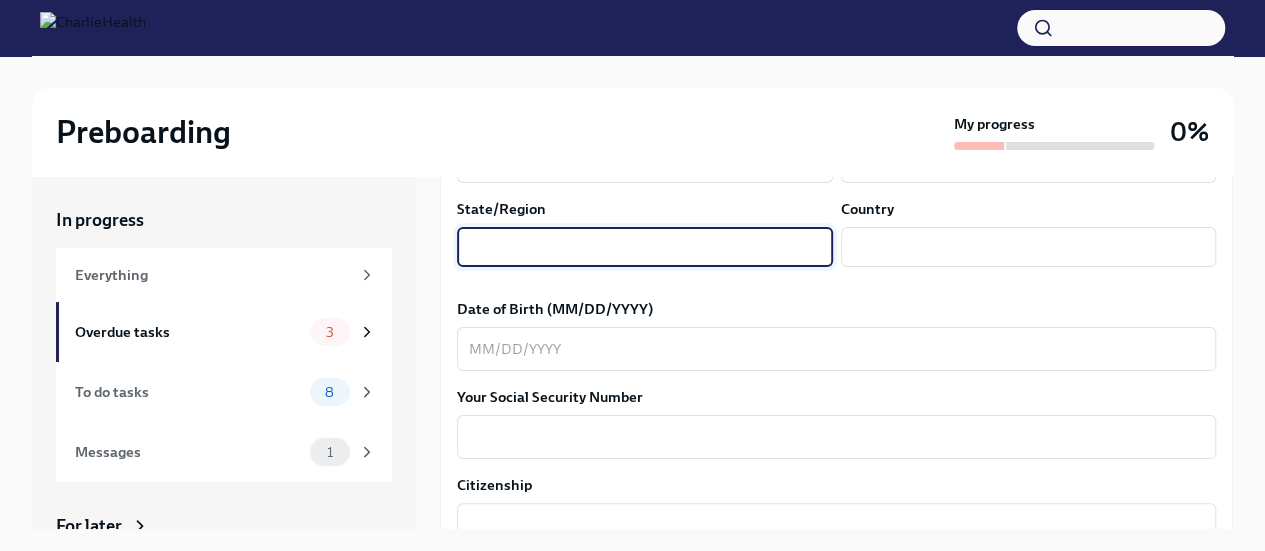 type on "i" 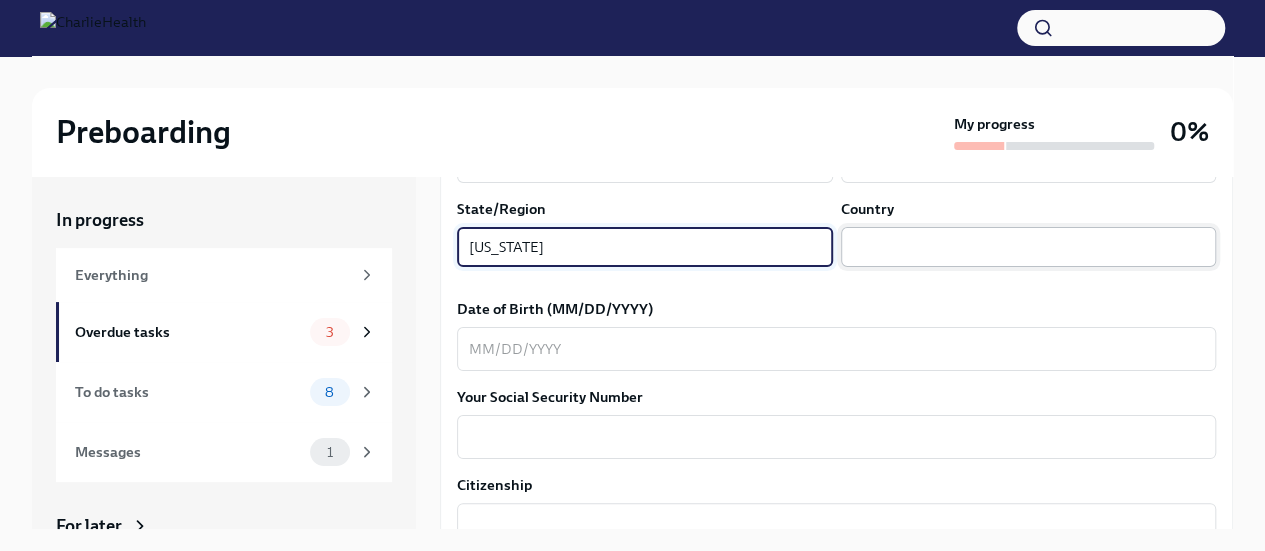 type on "Illinois" 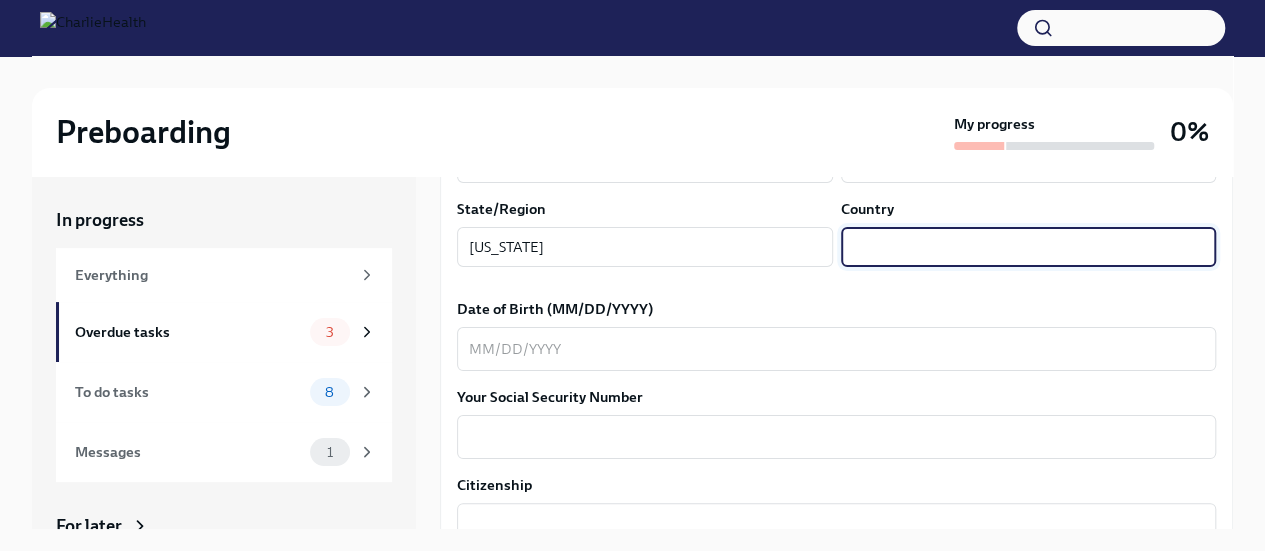 click at bounding box center (1029, 247) 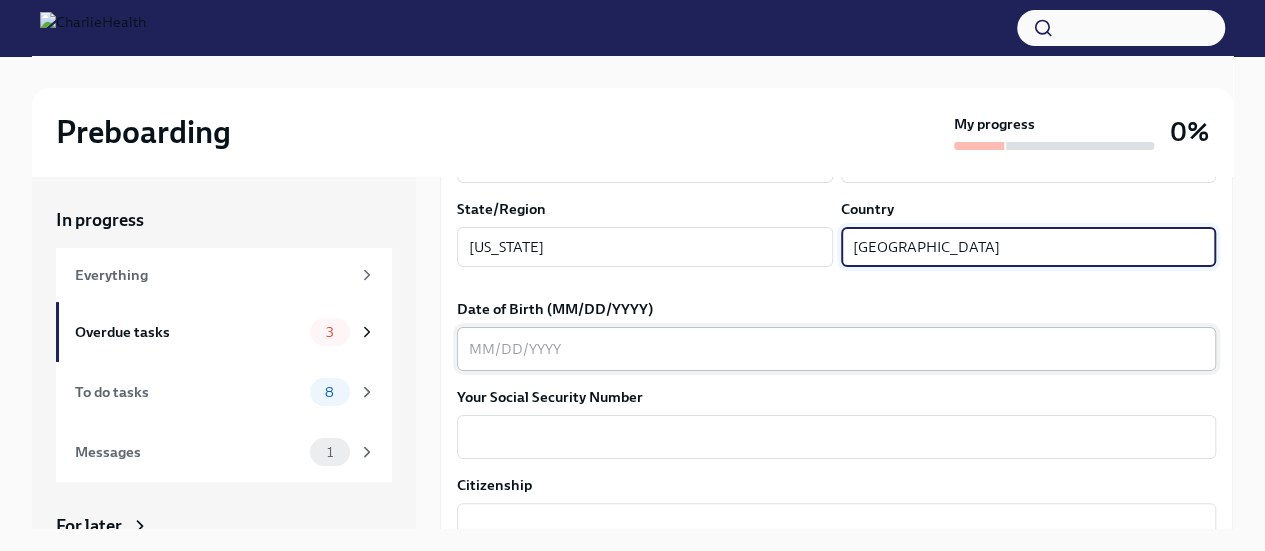 type on "United States" 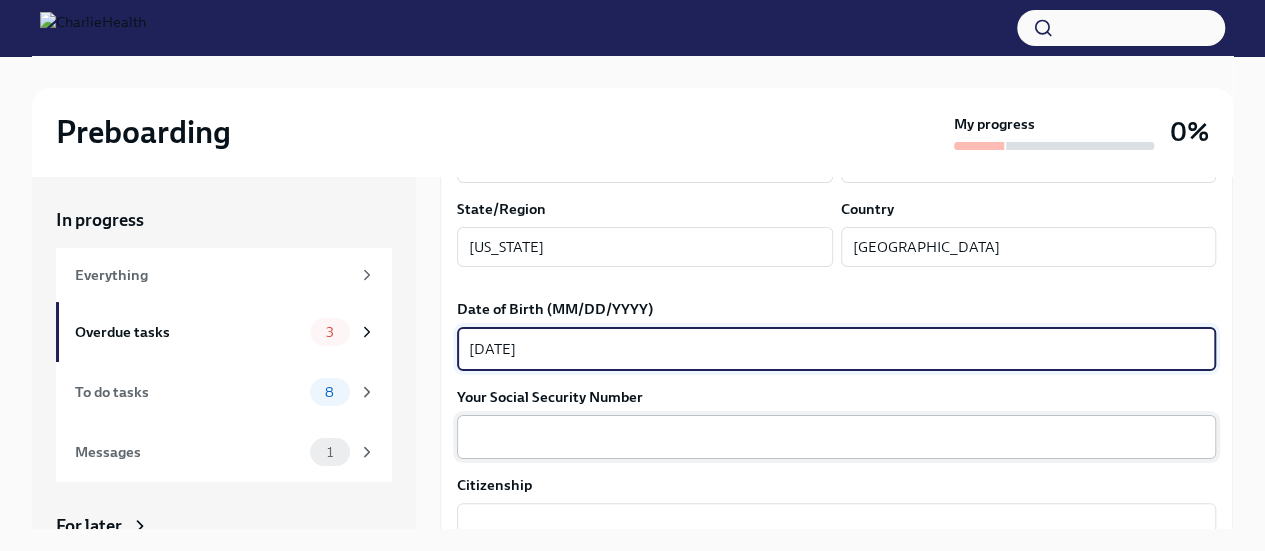 type on "09/08/1995" 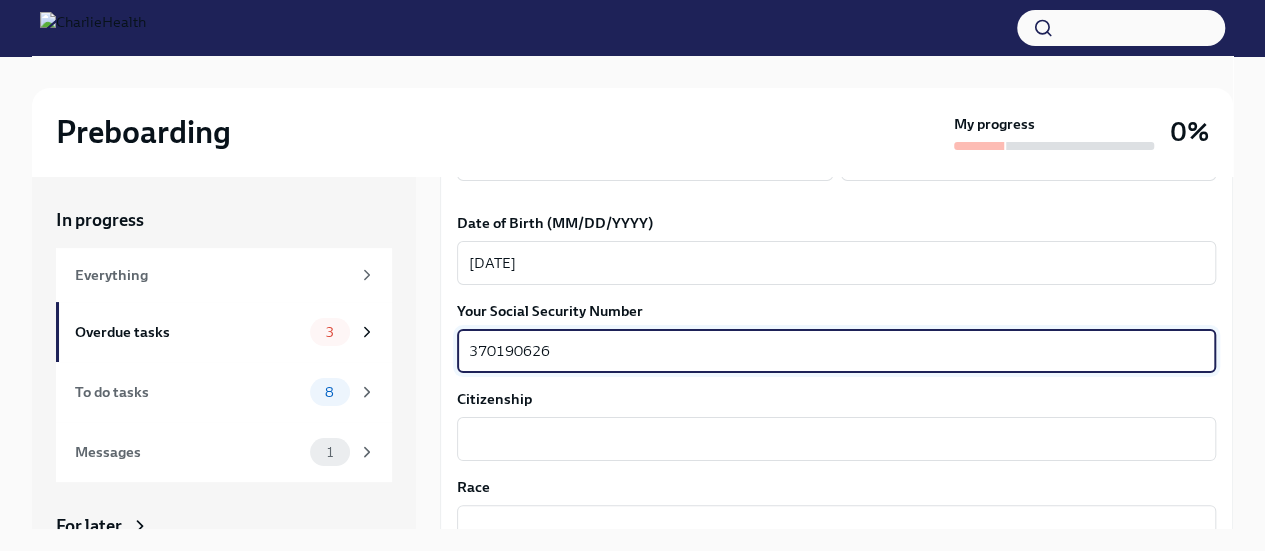 scroll, scrollTop: 1000, scrollLeft: 0, axis: vertical 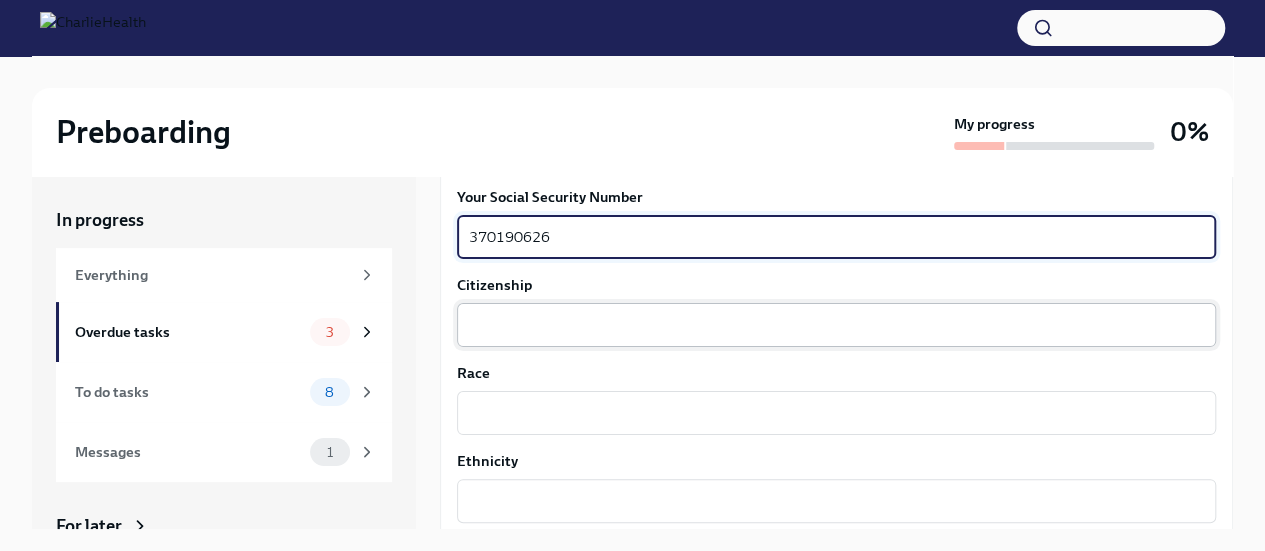 type on "370190626" 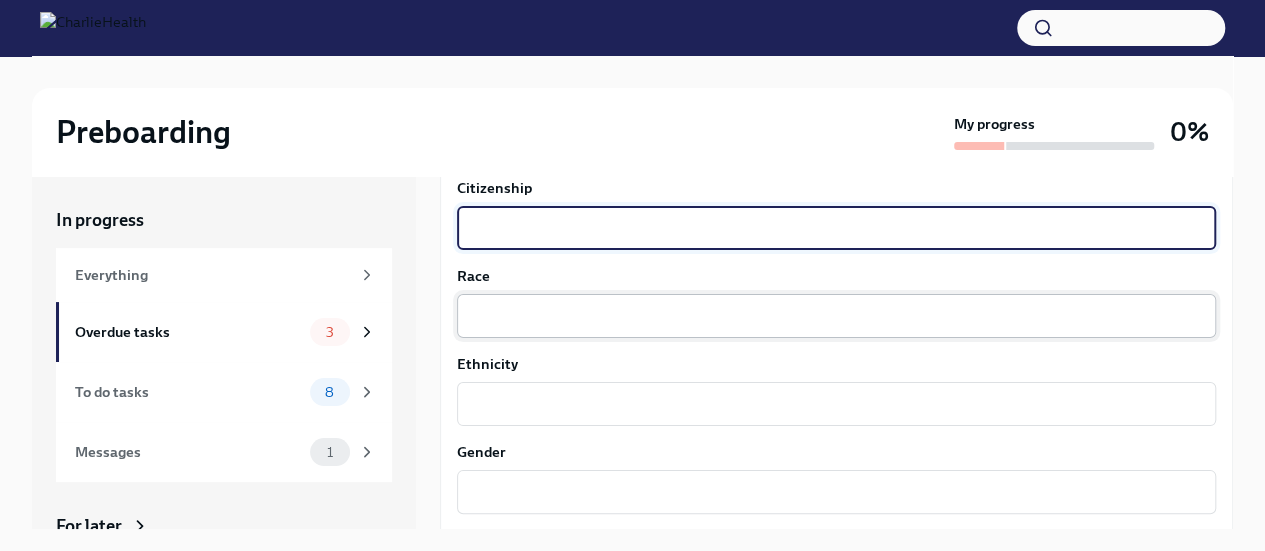 scroll, scrollTop: 1100, scrollLeft: 0, axis: vertical 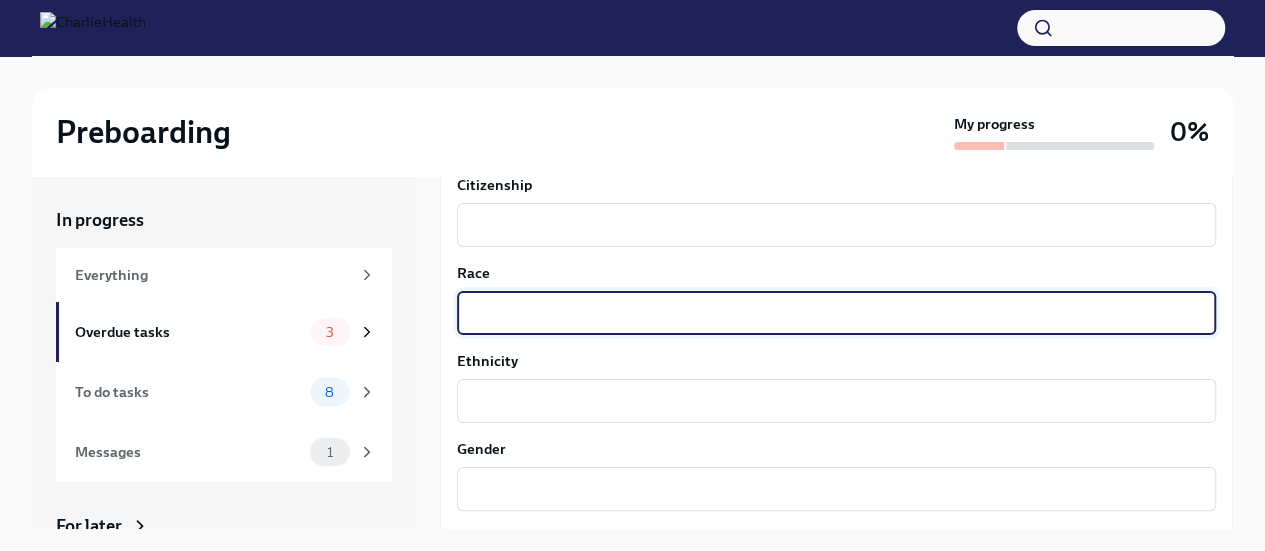click on "Race" at bounding box center [836, 313] 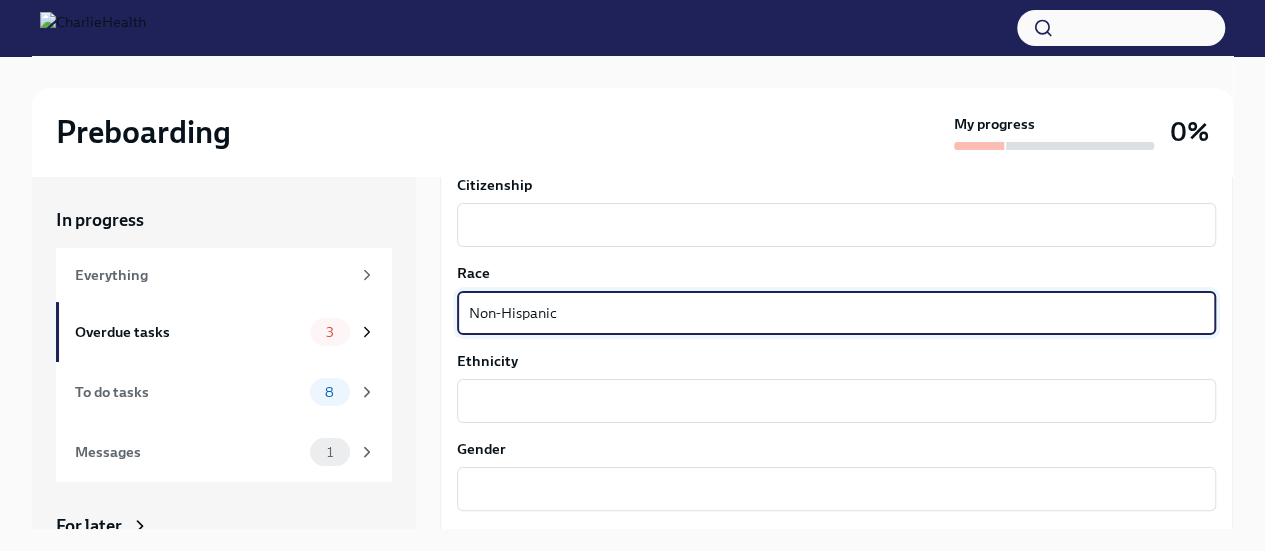 type on "Non-Hispanic" 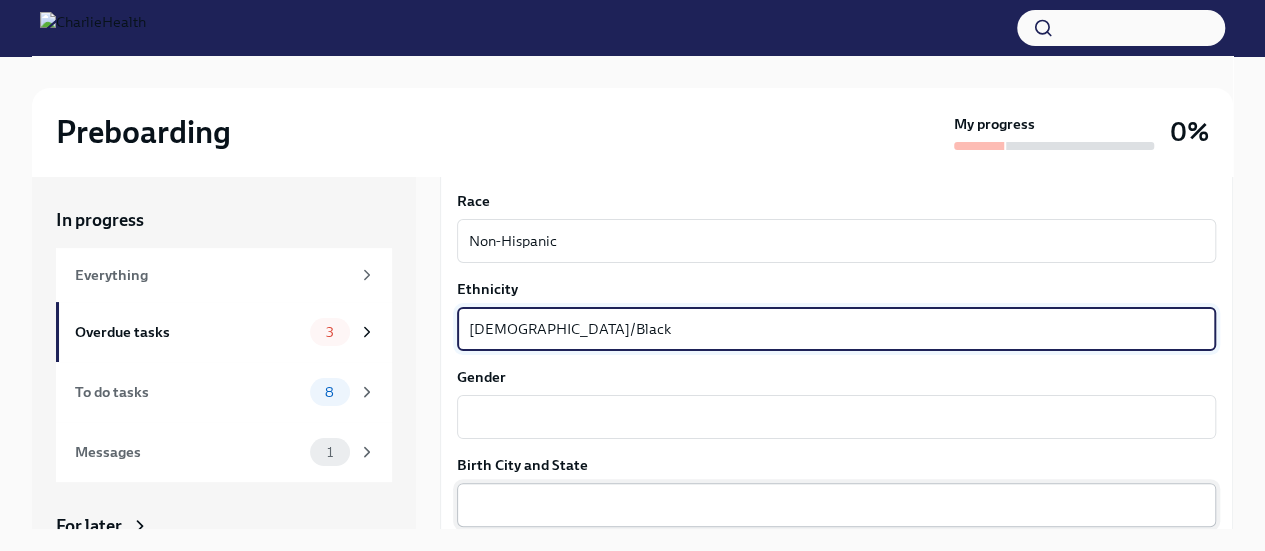 scroll, scrollTop: 1300, scrollLeft: 0, axis: vertical 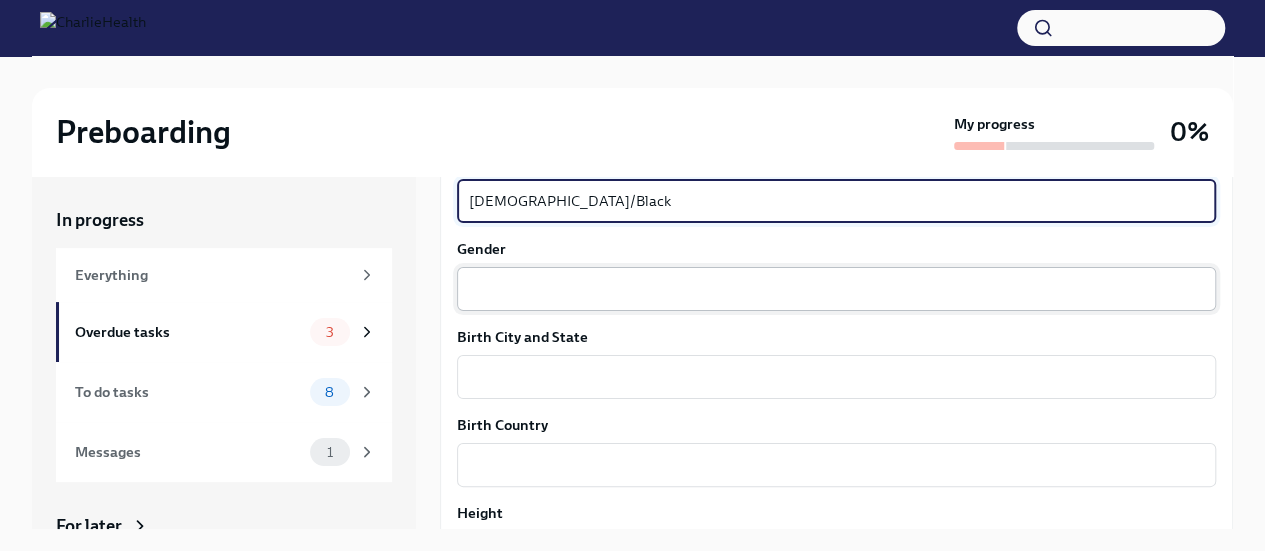 type on "African American/Black" 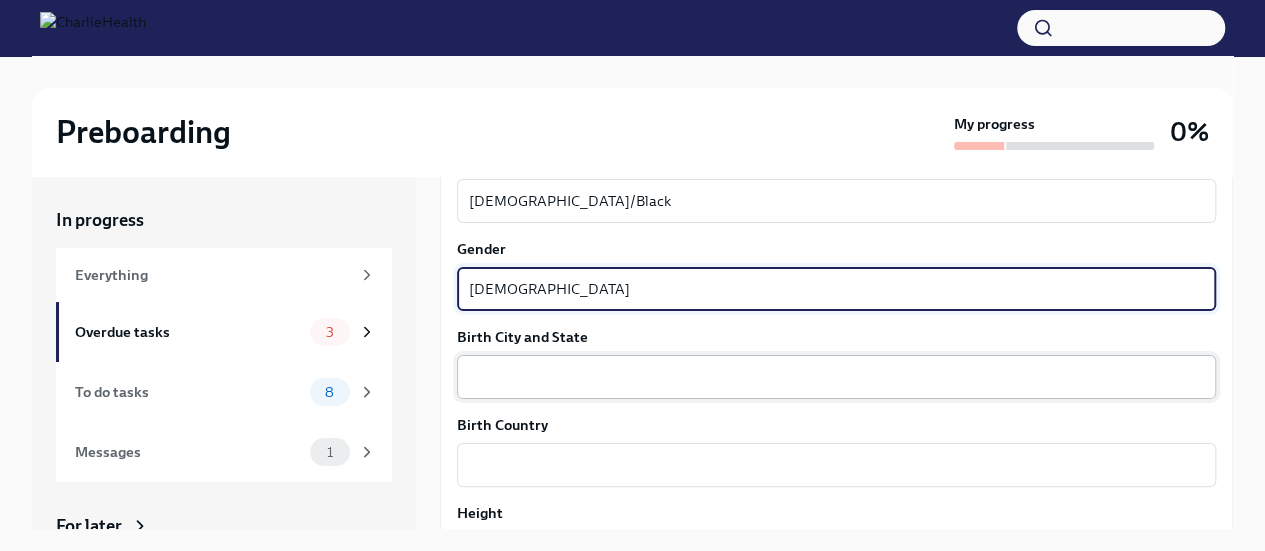 type on "Female" 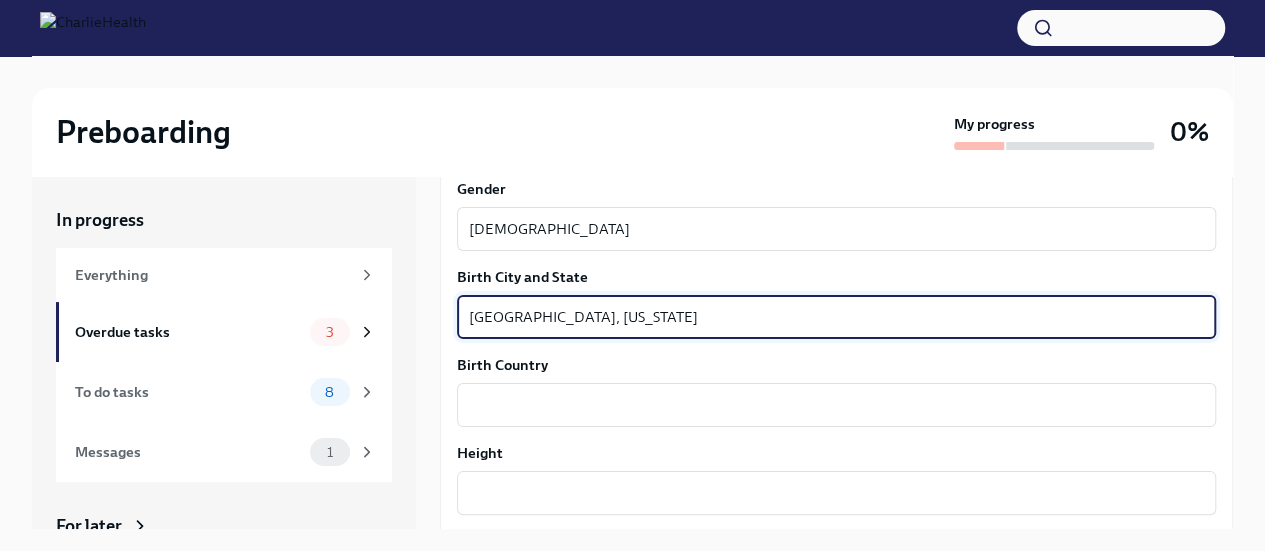 scroll, scrollTop: 1400, scrollLeft: 0, axis: vertical 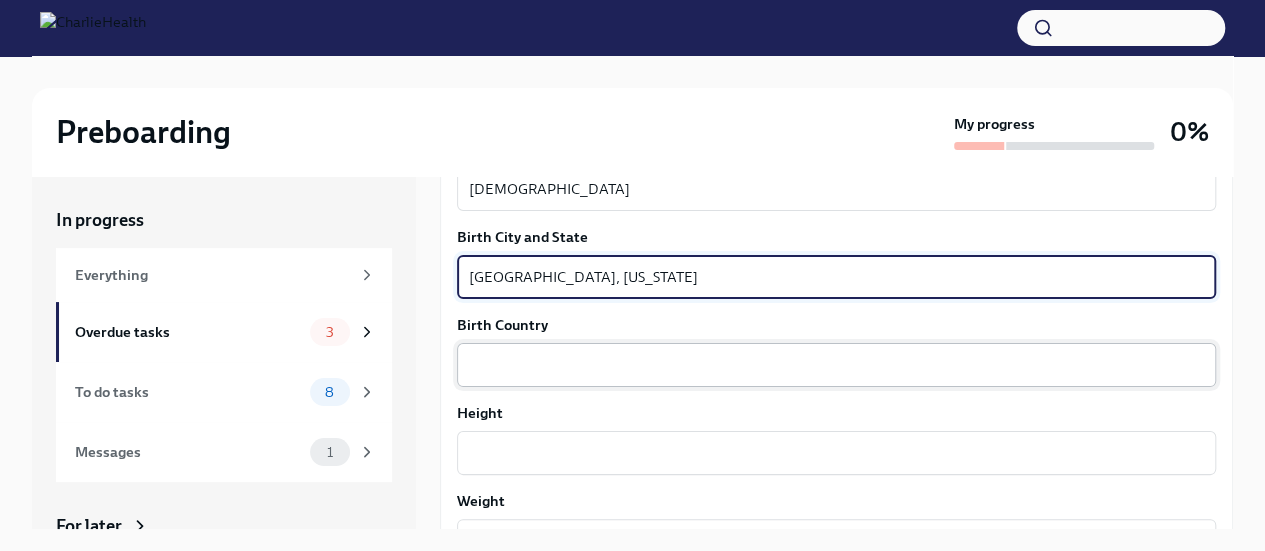 type on "Kalamazoo, Michigan" 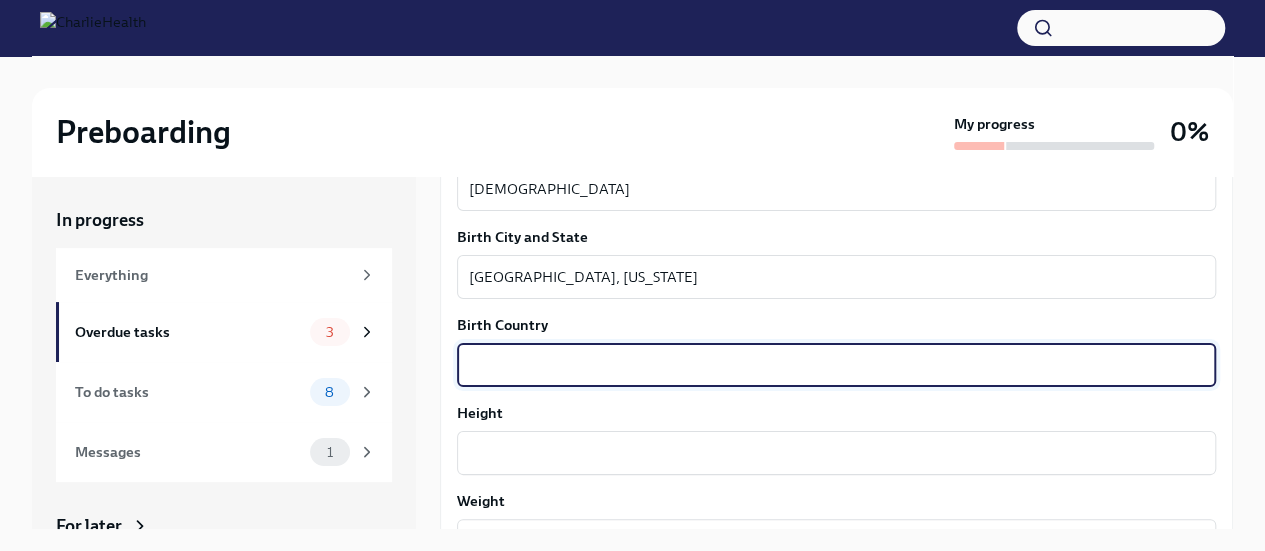 click on "Birth Country" at bounding box center [836, 365] 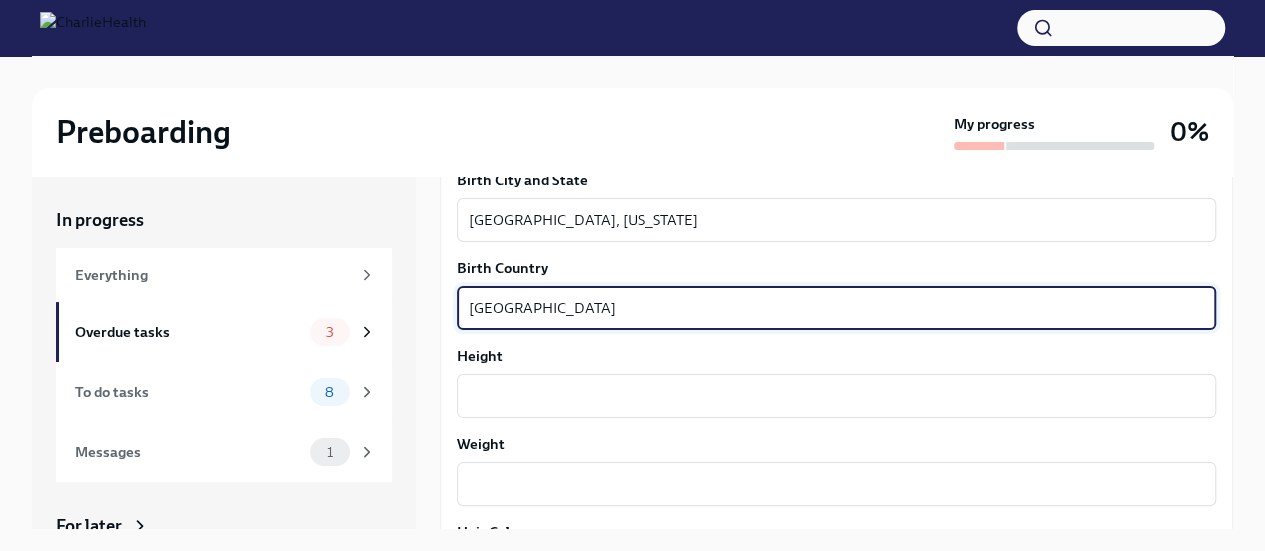 scroll, scrollTop: 1500, scrollLeft: 0, axis: vertical 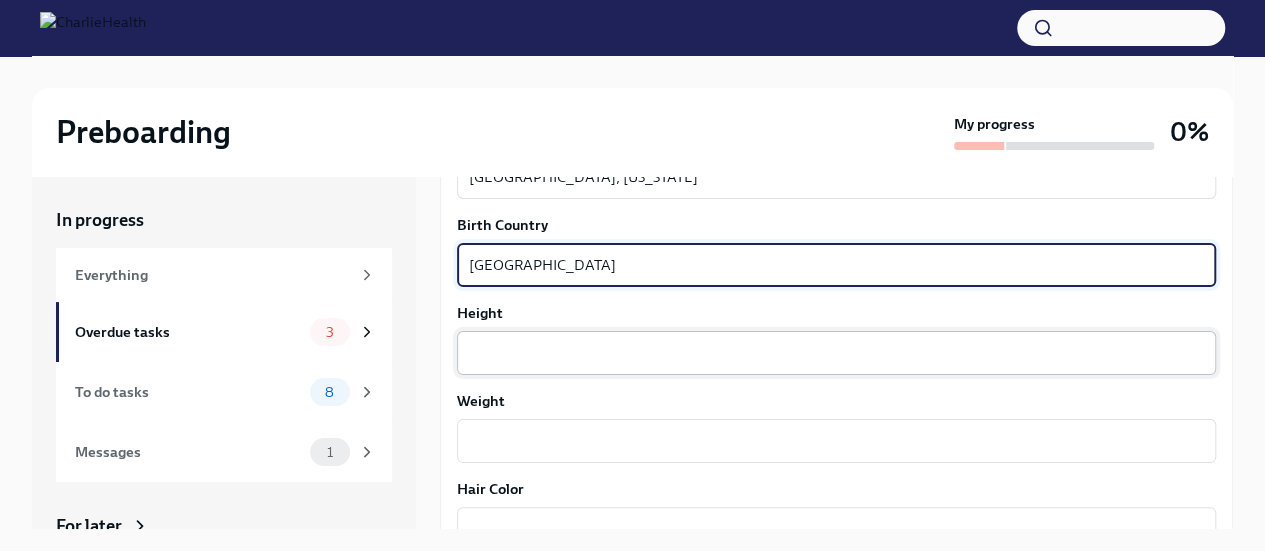 type on "United States" 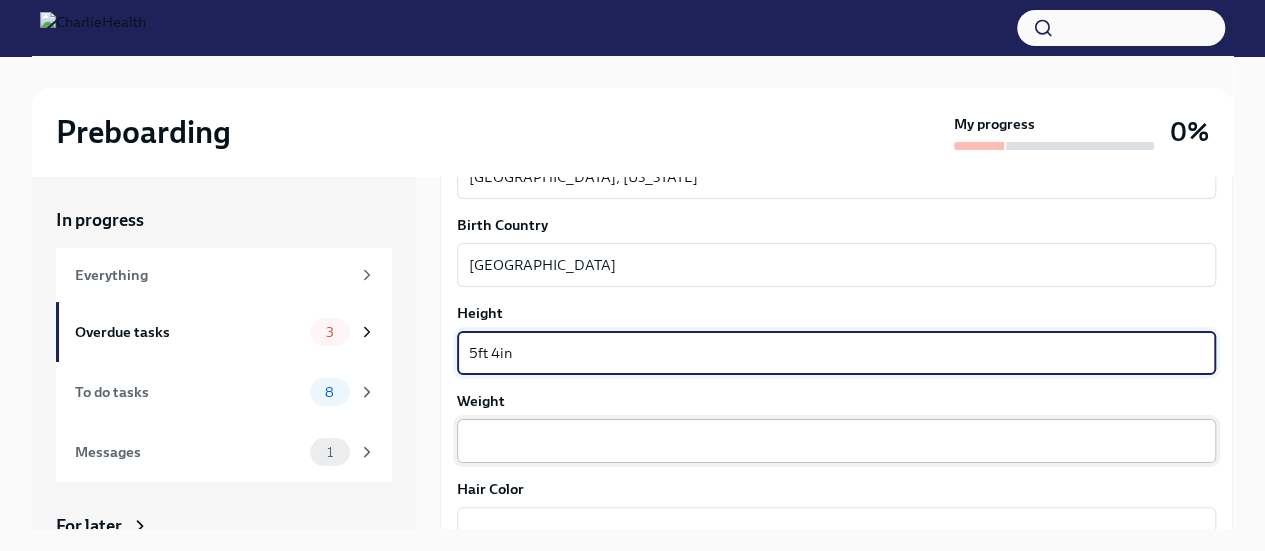 type on "5ft 4in" 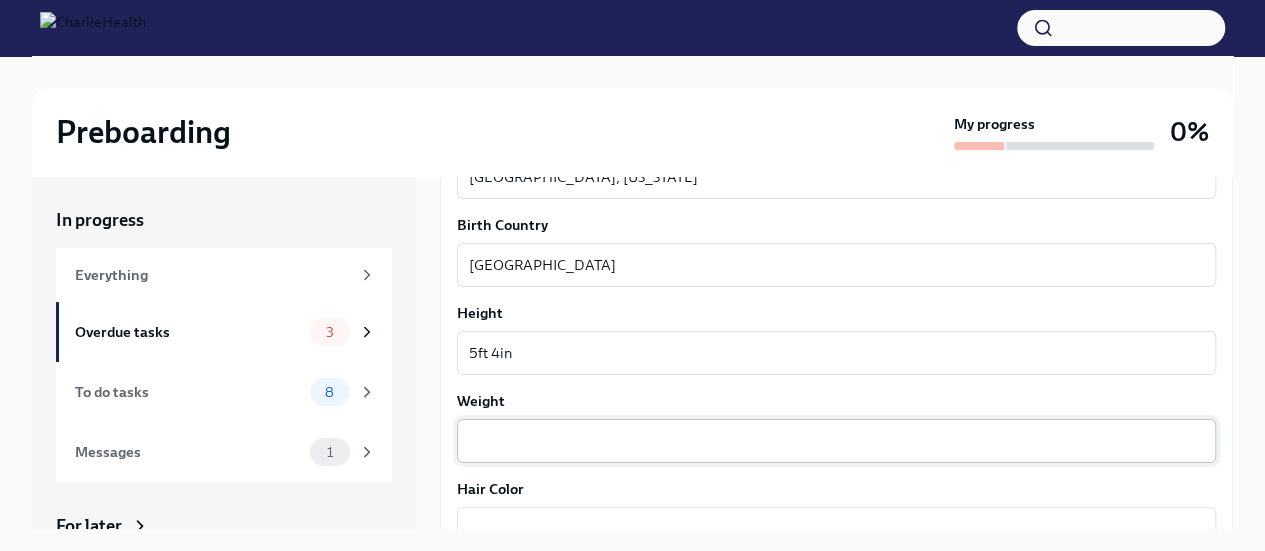 click on "x ​" at bounding box center [836, 441] 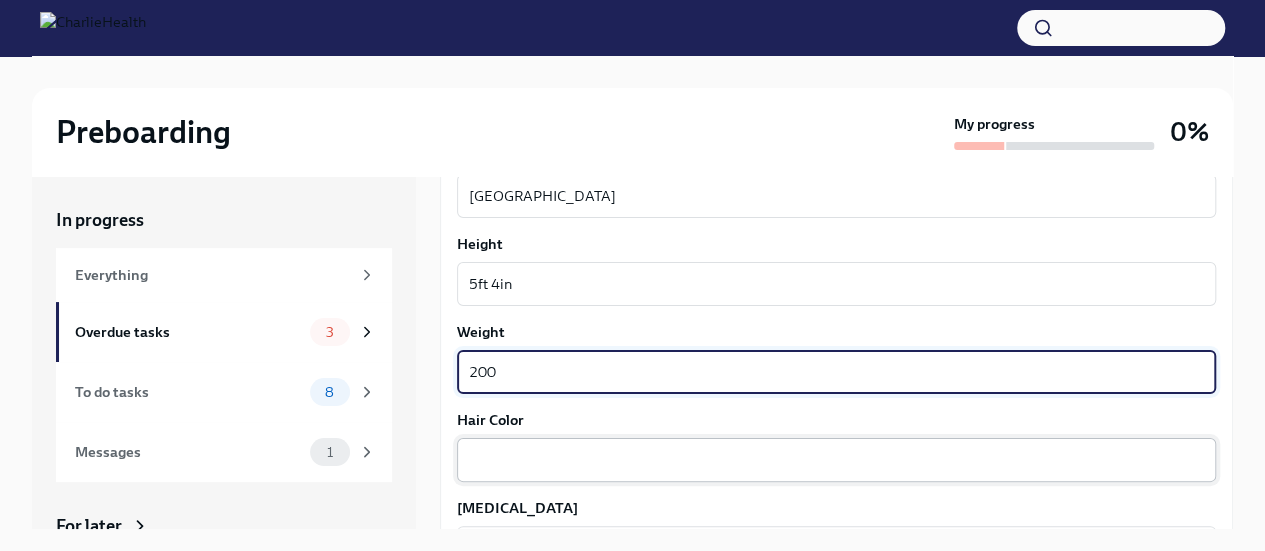 scroll, scrollTop: 1600, scrollLeft: 0, axis: vertical 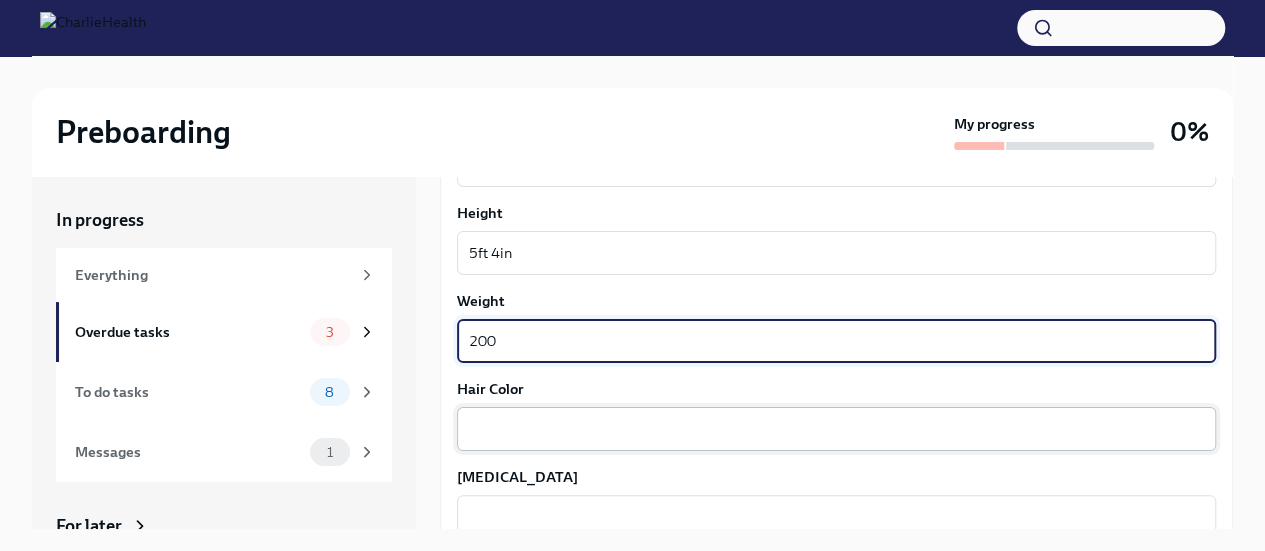 type on "200" 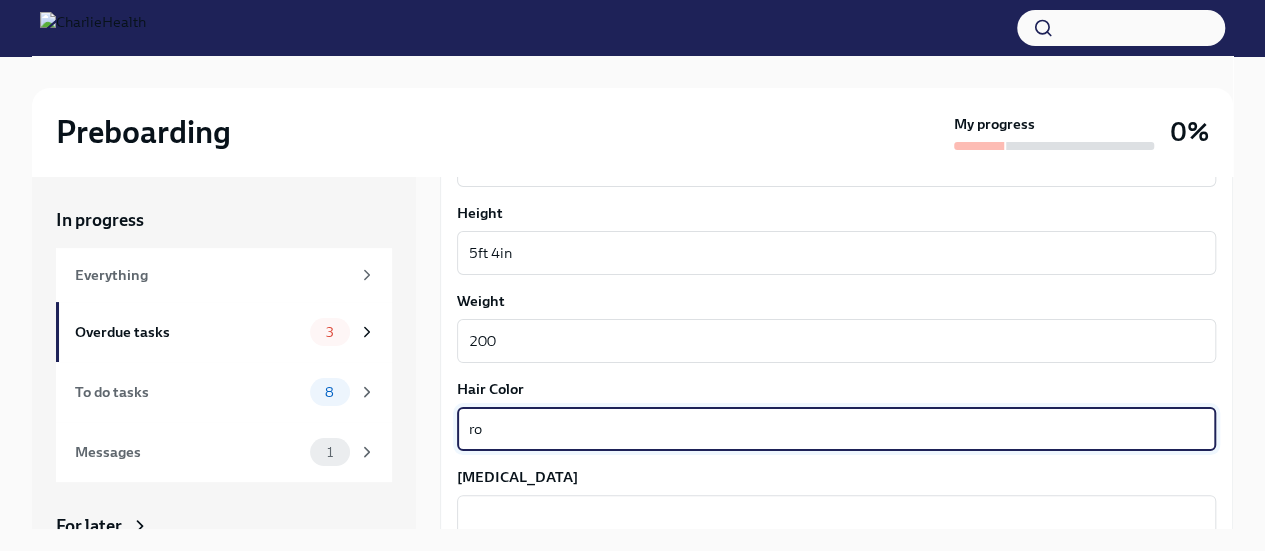 type on "r" 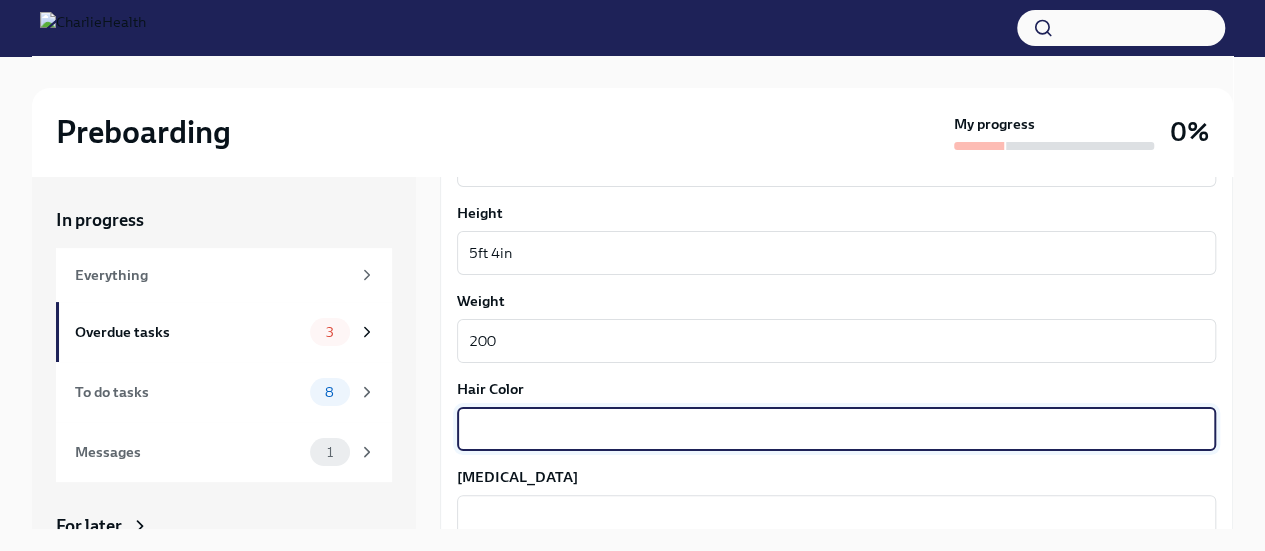 type on "b" 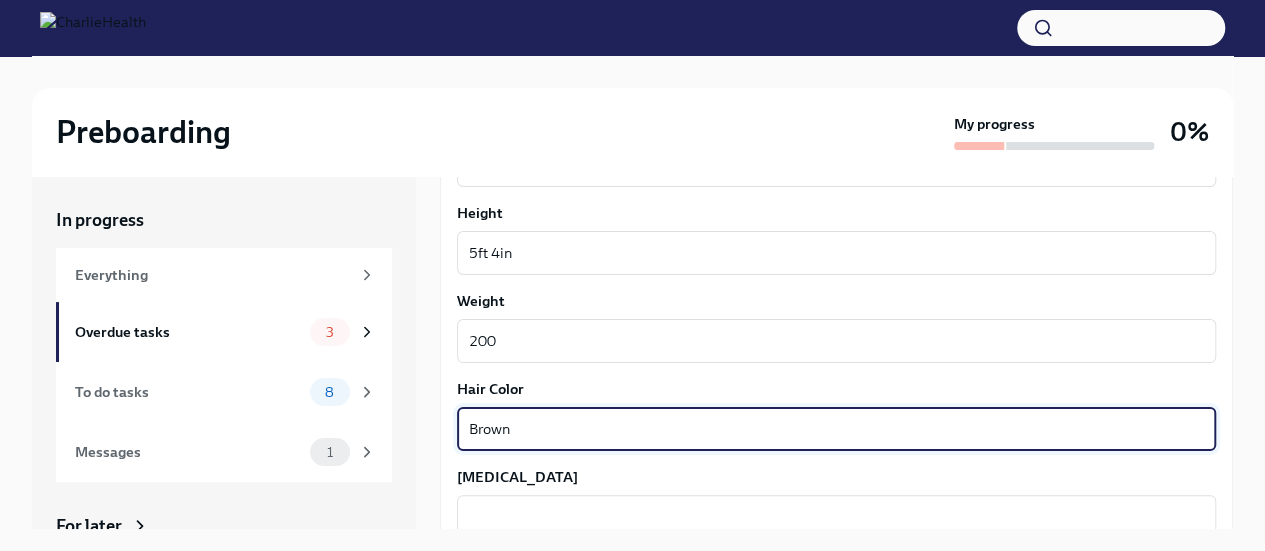 scroll, scrollTop: 1800, scrollLeft: 0, axis: vertical 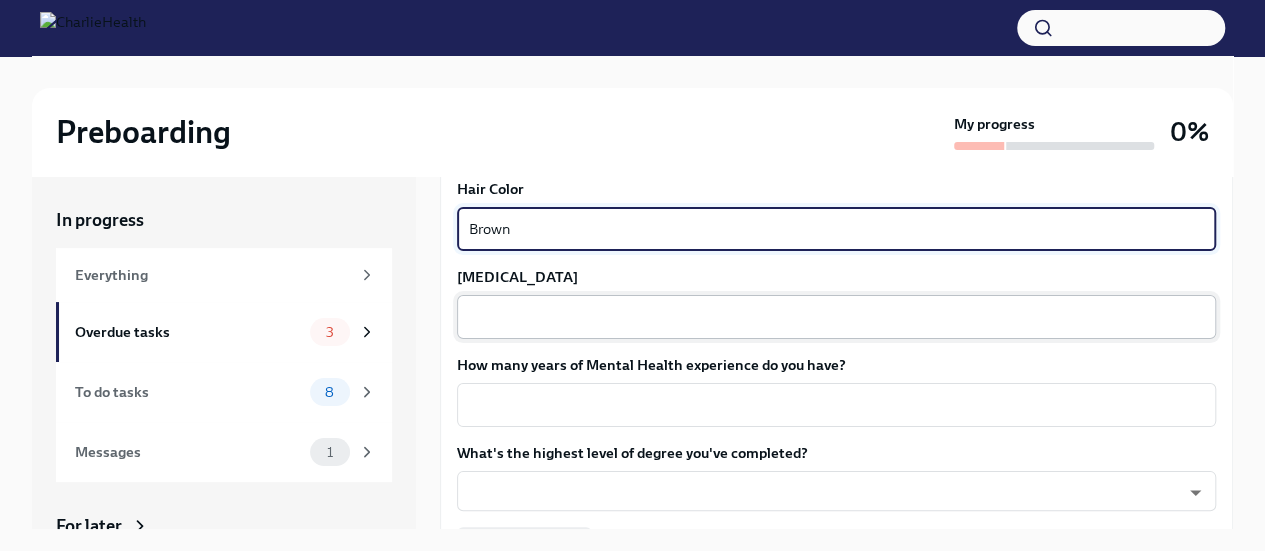 type on "Brown" 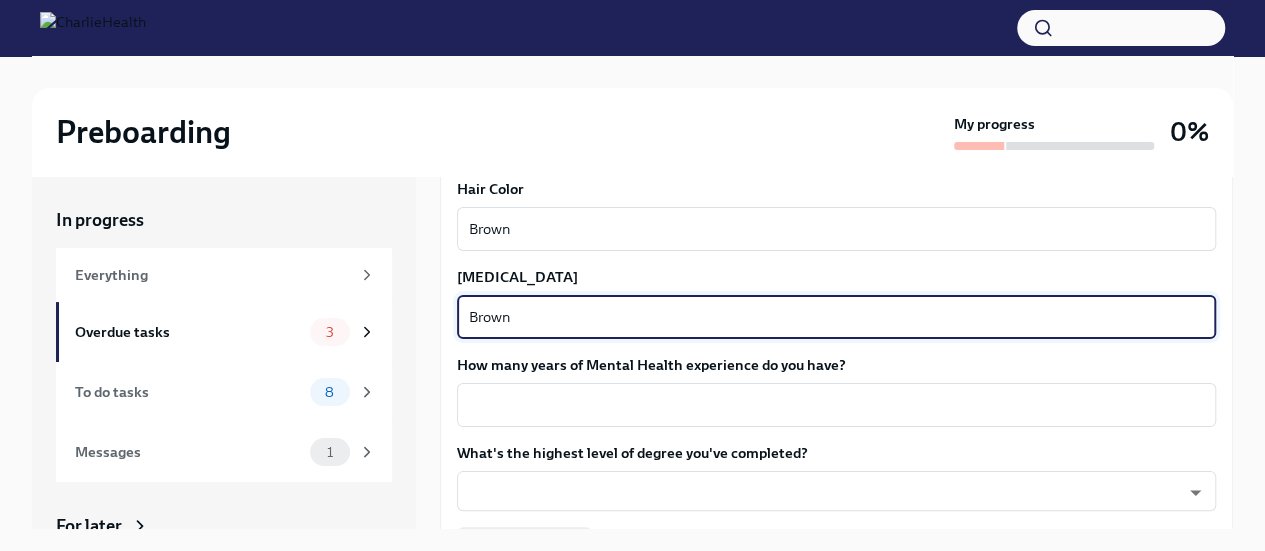 scroll, scrollTop: 1900, scrollLeft: 0, axis: vertical 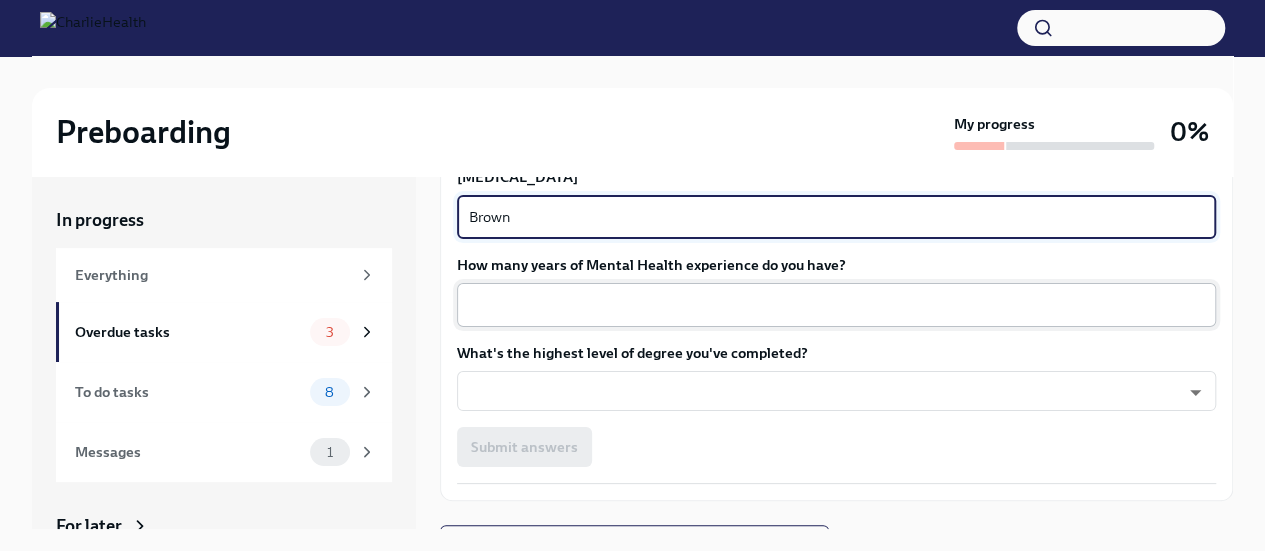 type on "Brown" 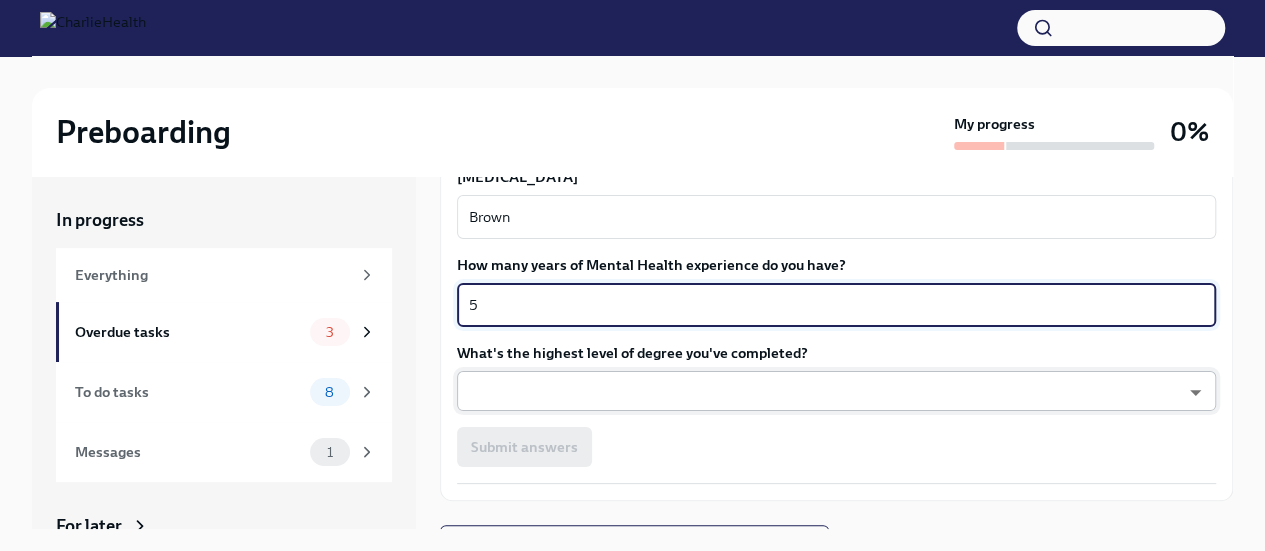 type on "5" 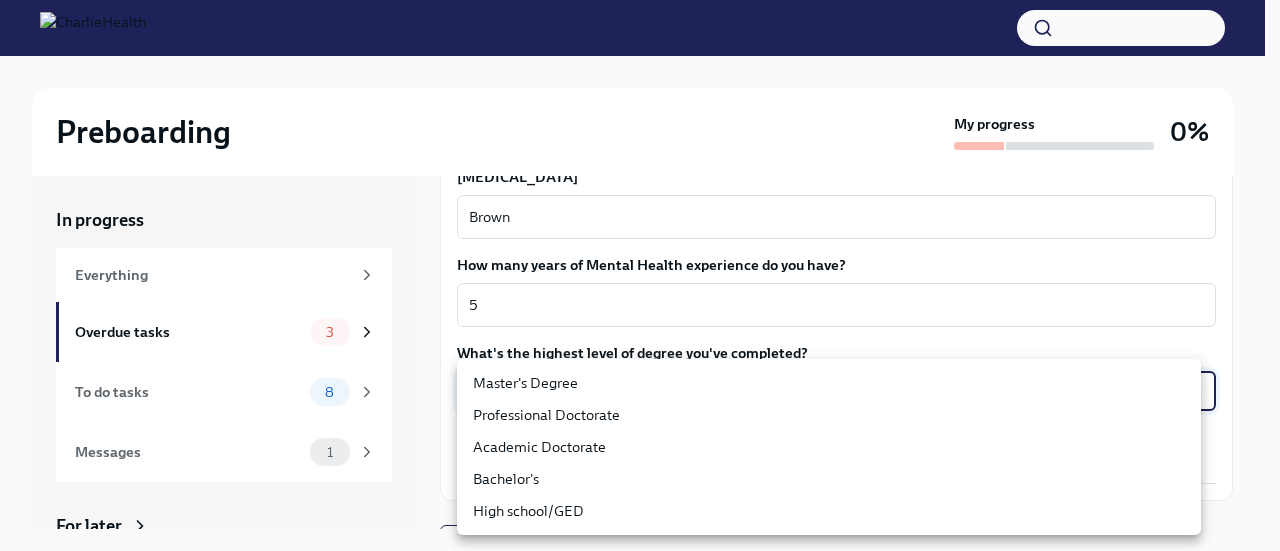 click on "Master's Degree" at bounding box center [829, 383] 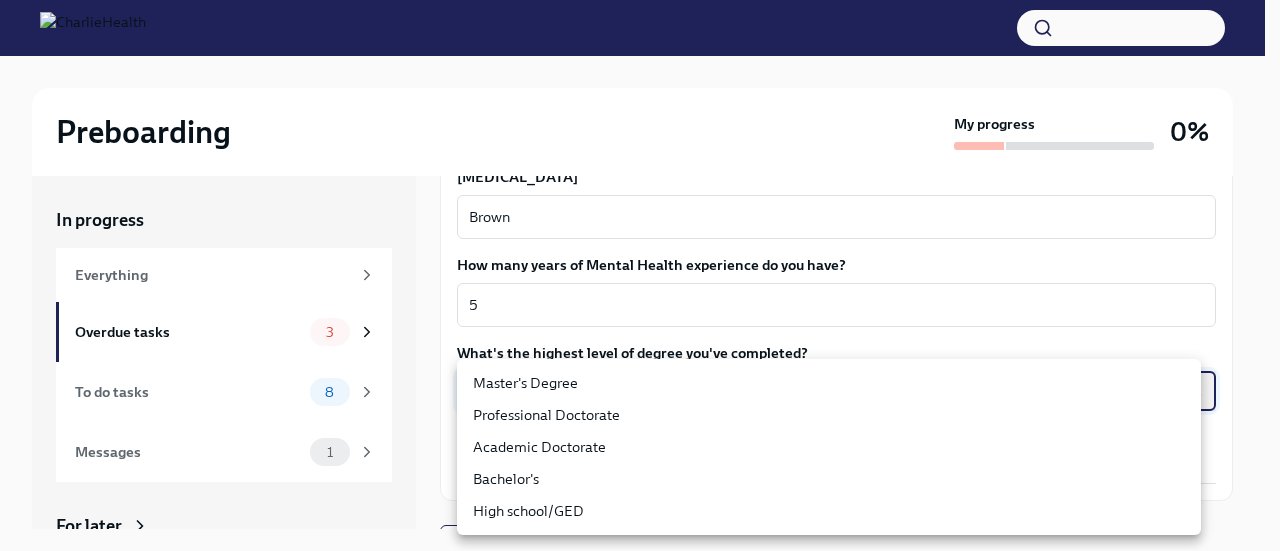 type on "2vBr-ghkD" 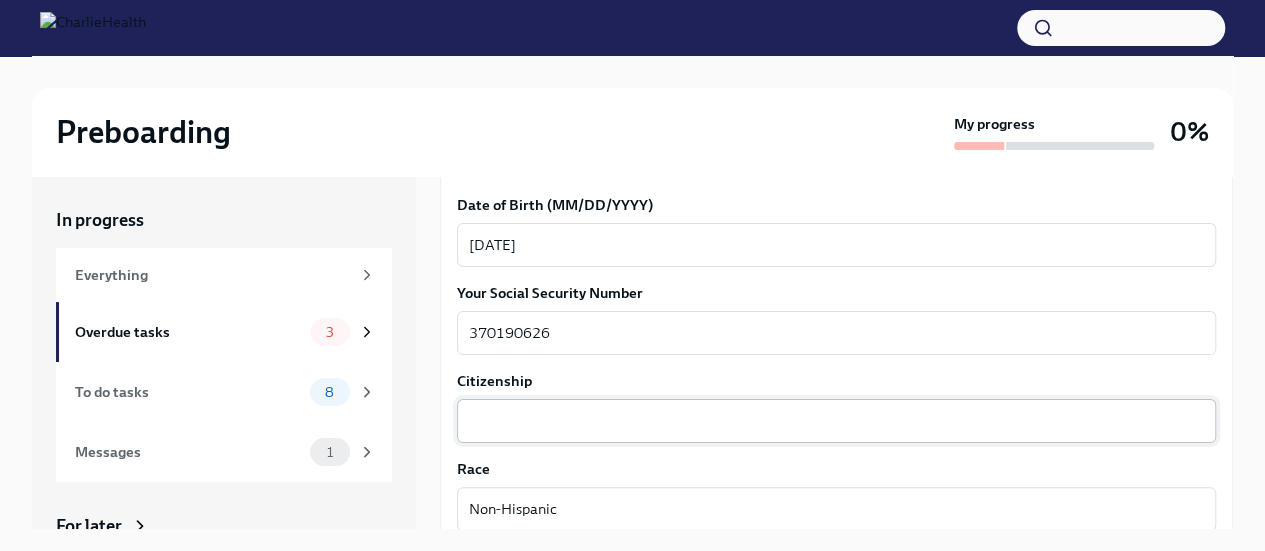scroll, scrollTop: 934, scrollLeft: 0, axis: vertical 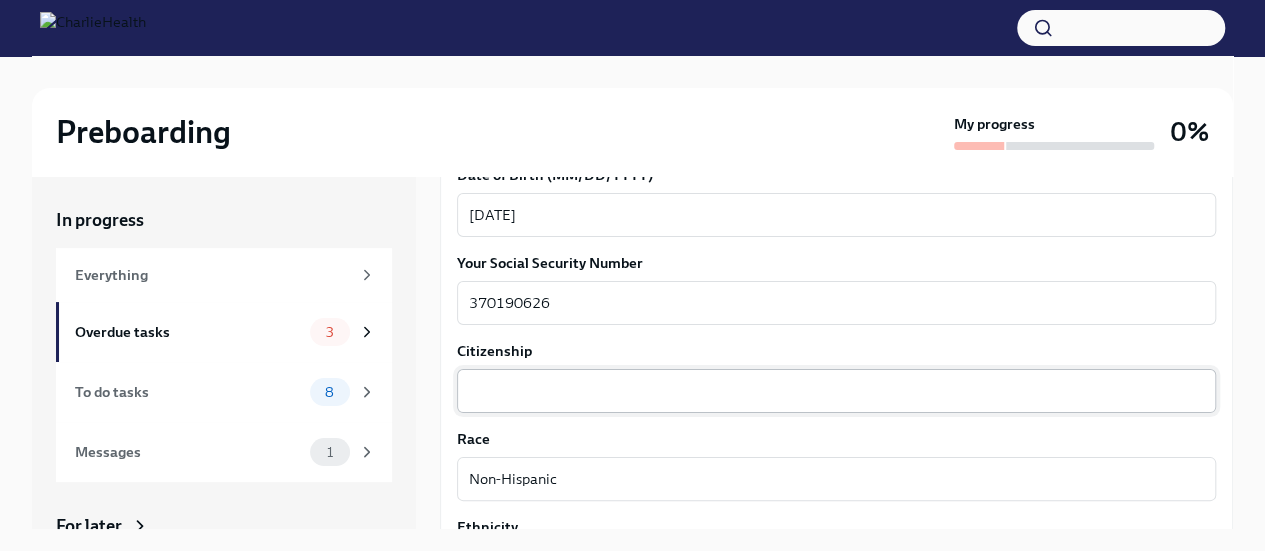 click on "Citizenship" at bounding box center [836, 391] 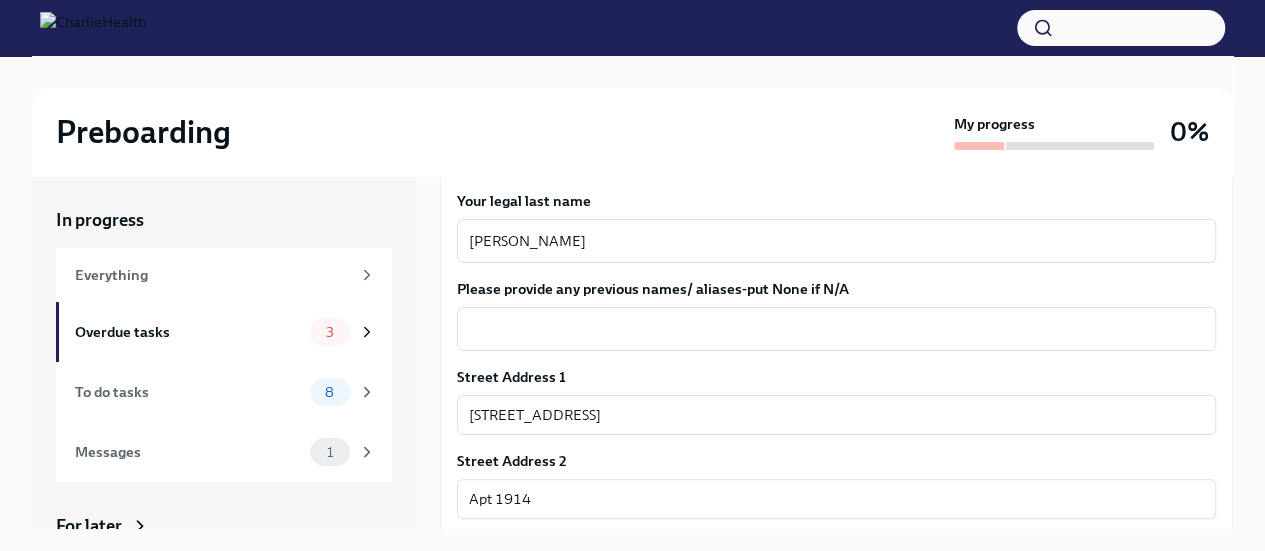 scroll, scrollTop: 234, scrollLeft: 0, axis: vertical 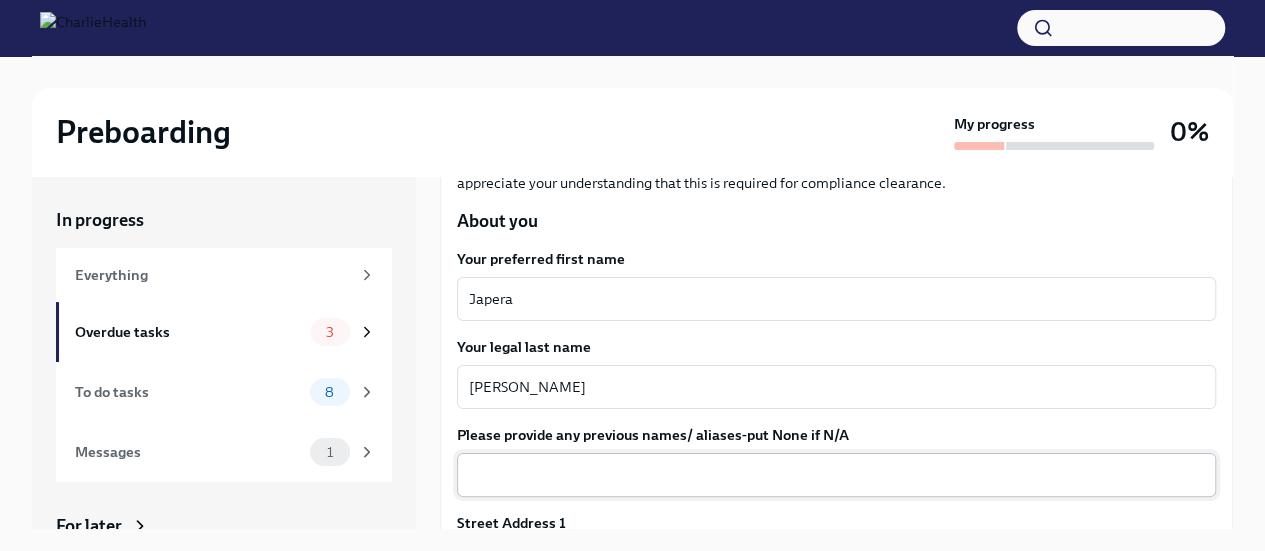 type on "Legal" 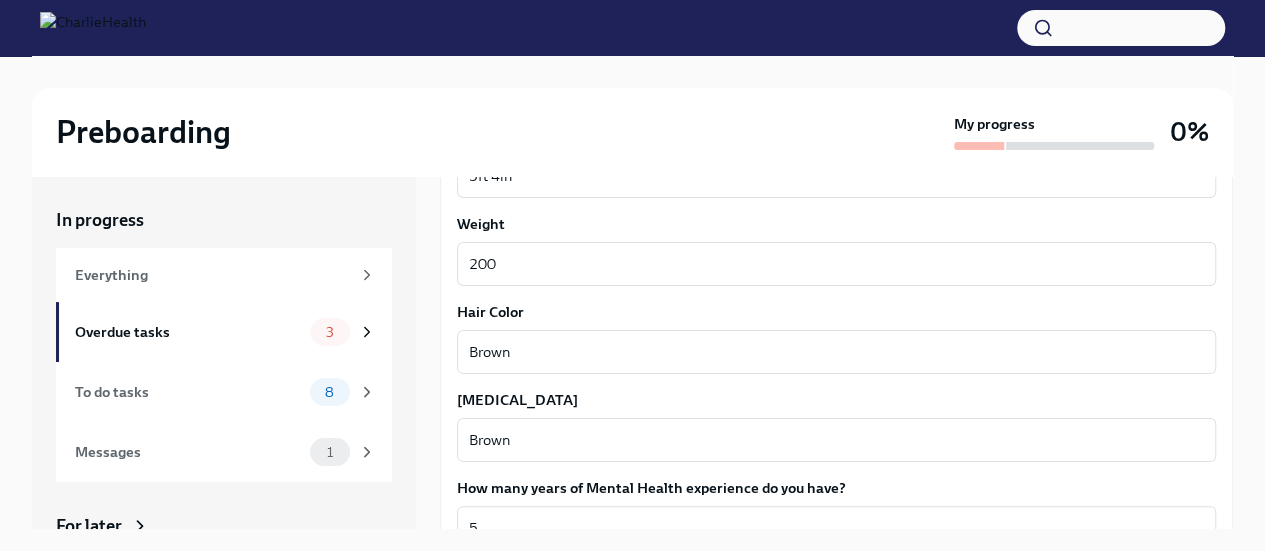 scroll, scrollTop: 1934, scrollLeft: 0, axis: vertical 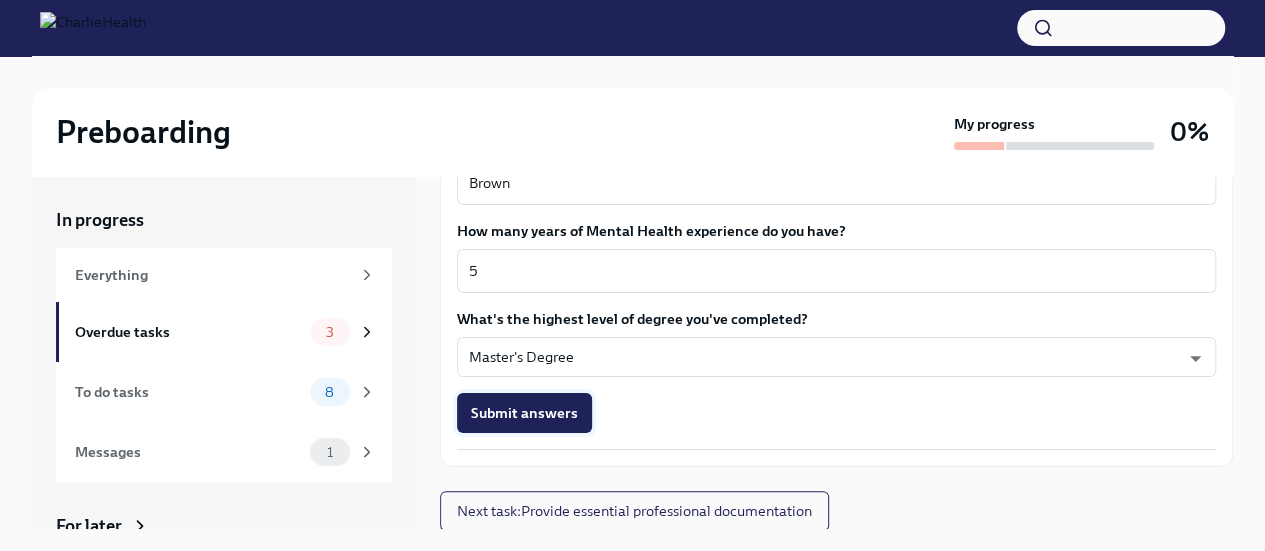 type on "N/A" 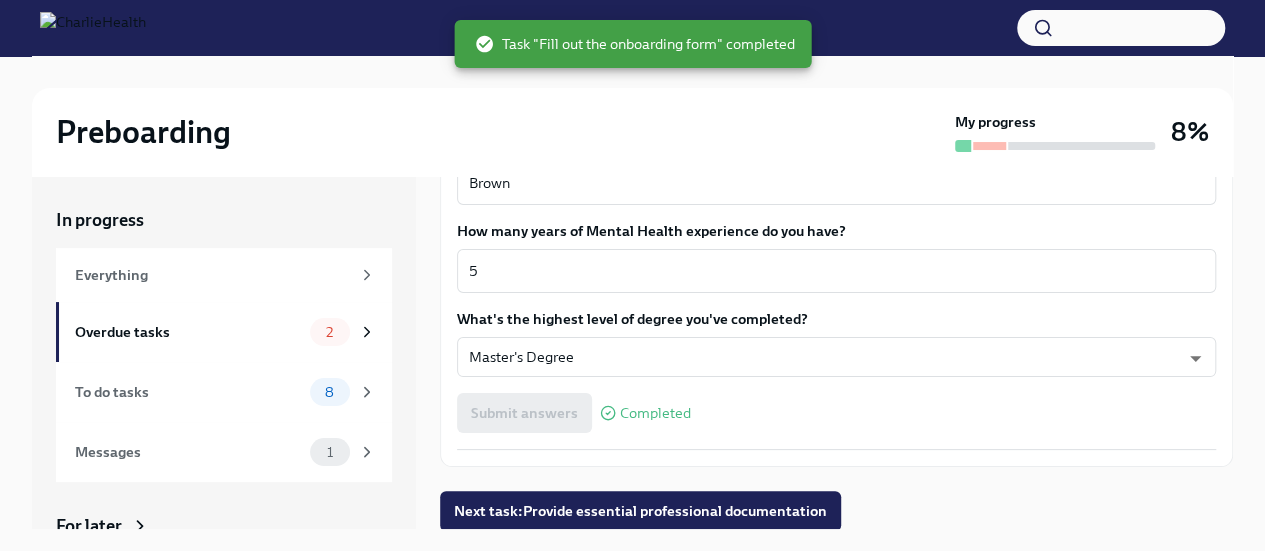 scroll, scrollTop: 1935, scrollLeft: 0, axis: vertical 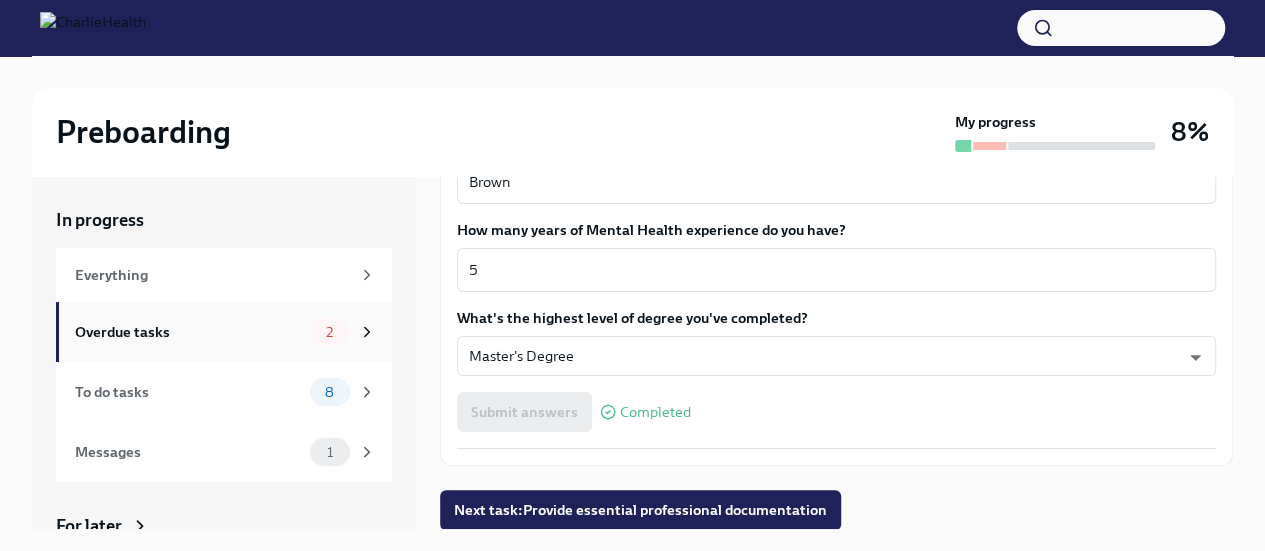 click on "Overdue tasks" at bounding box center [188, 332] 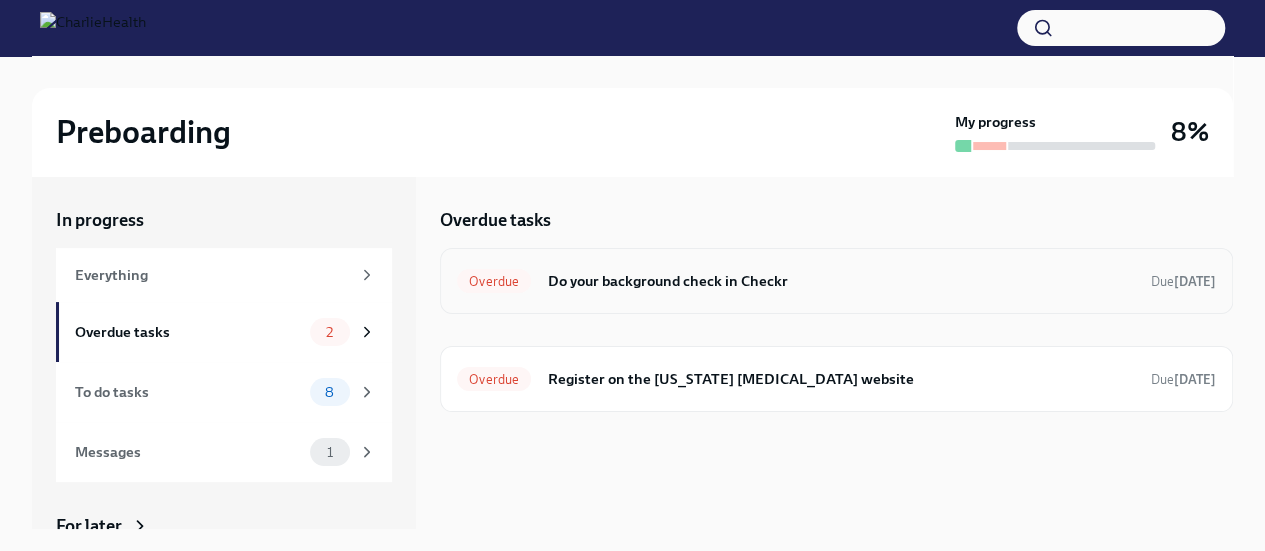 click on "Do your background check in Checkr" at bounding box center [841, 281] 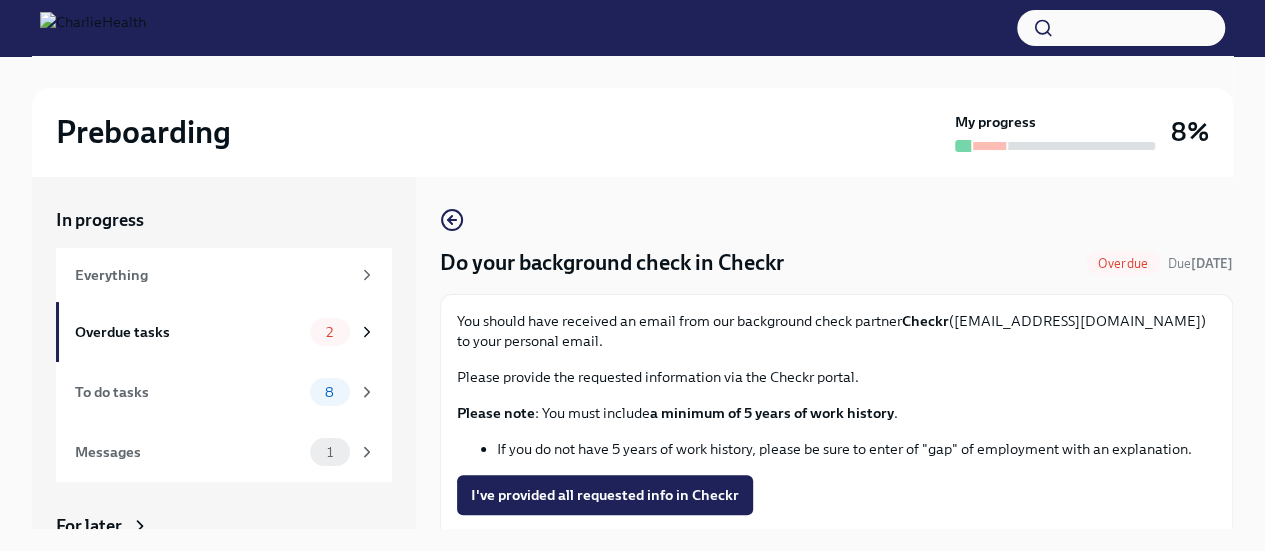 scroll, scrollTop: 82, scrollLeft: 0, axis: vertical 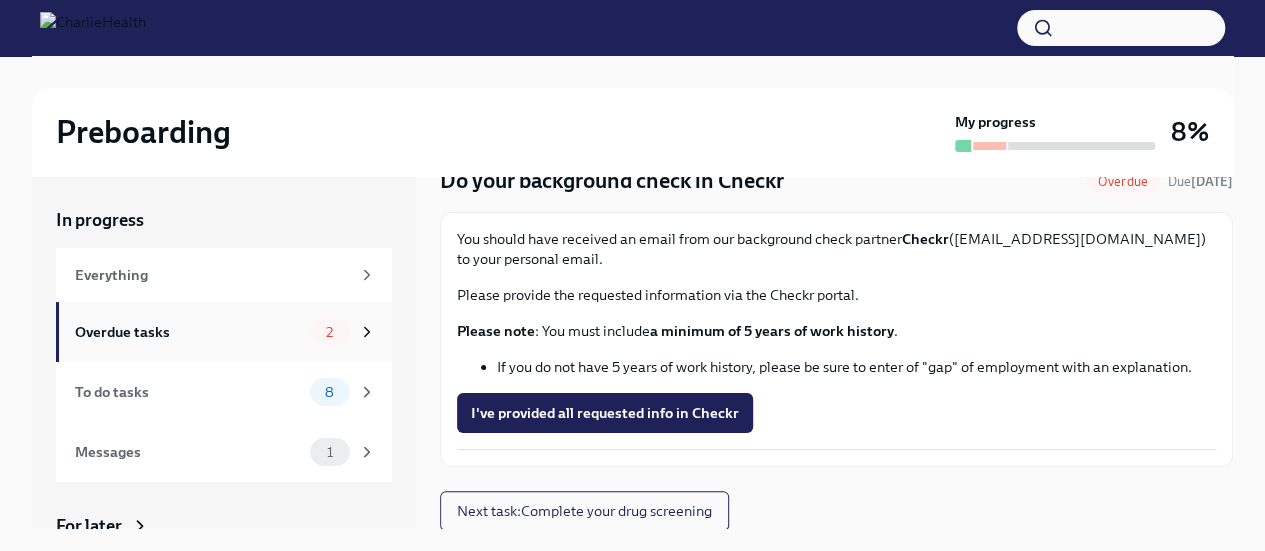 click on "Overdue tasks 2" at bounding box center (224, 332) 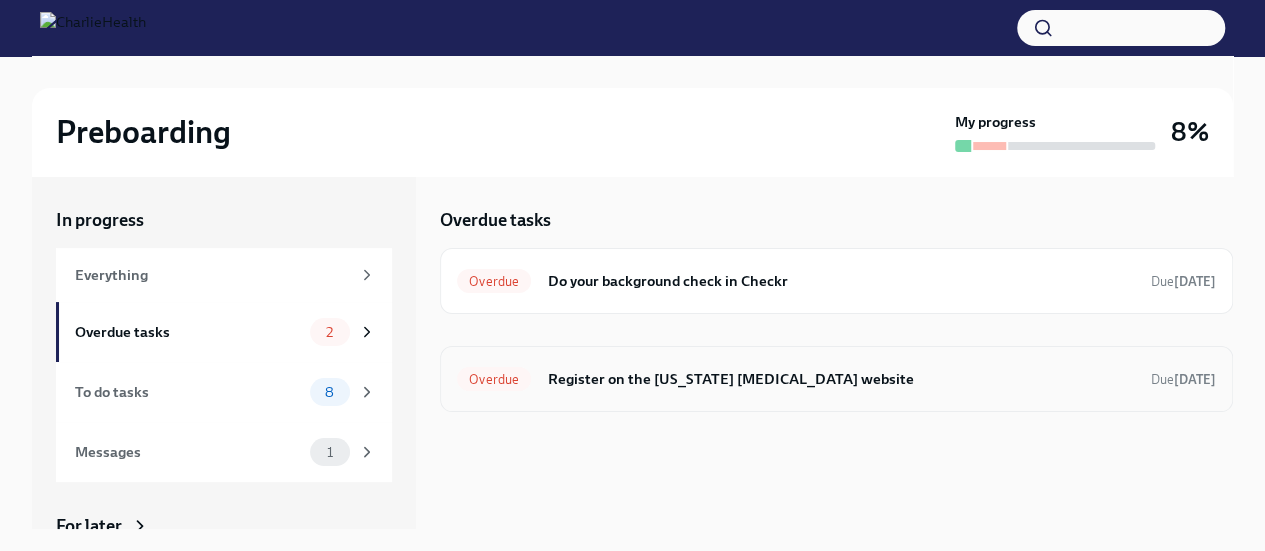 click on "Register on the [US_STATE] [MEDICAL_DATA] website" at bounding box center (841, 379) 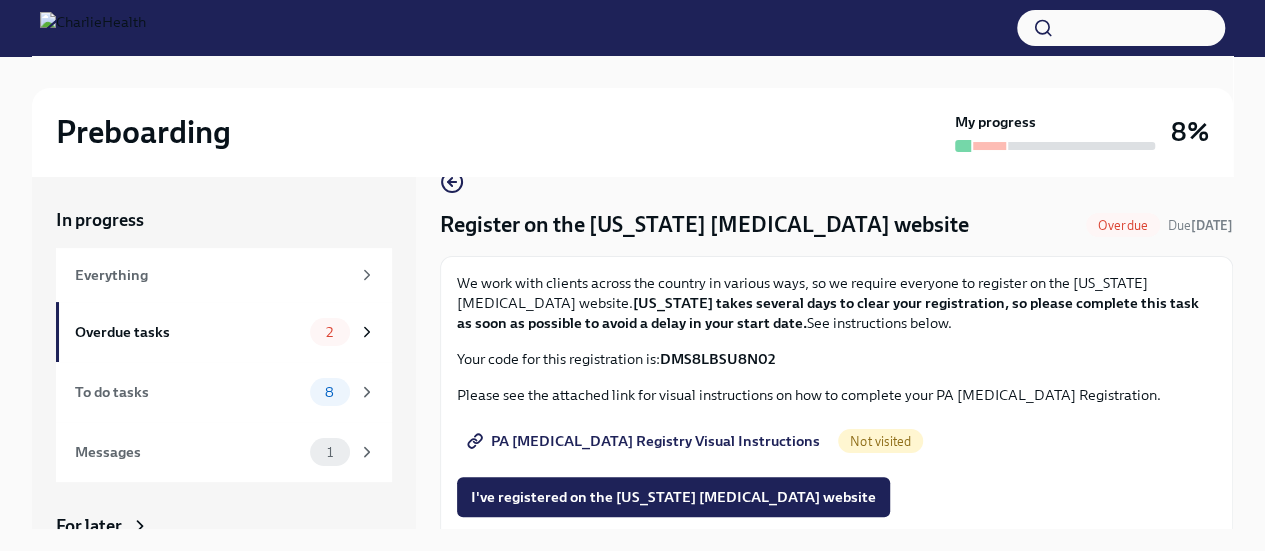 scroll, scrollTop: 59, scrollLeft: 0, axis: vertical 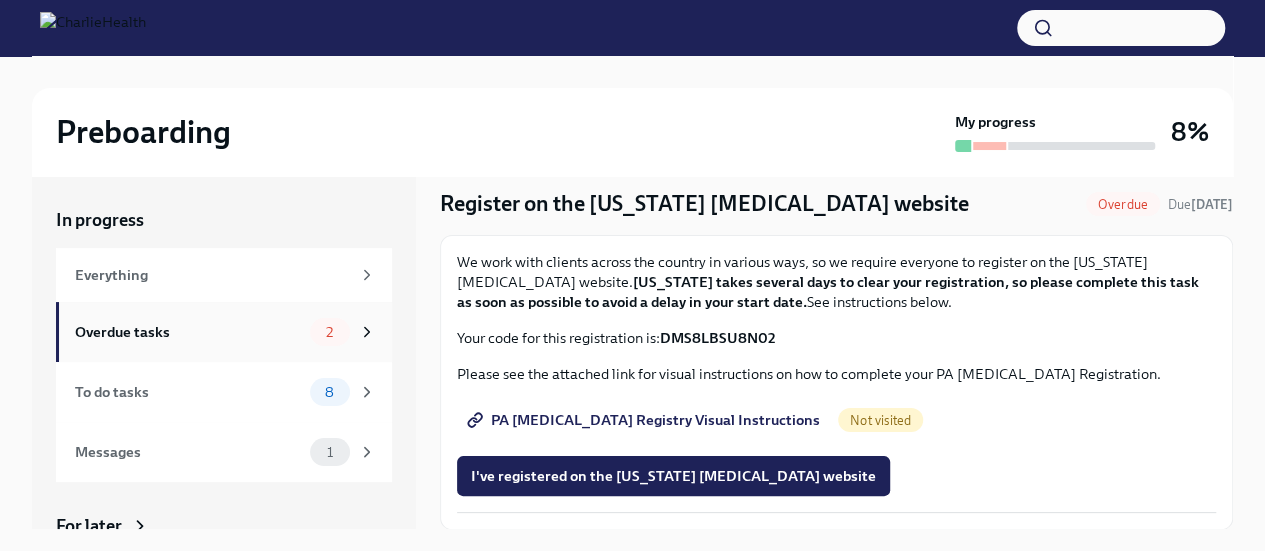 click on "Overdue tasks 2" at bounding box center (224, 332) 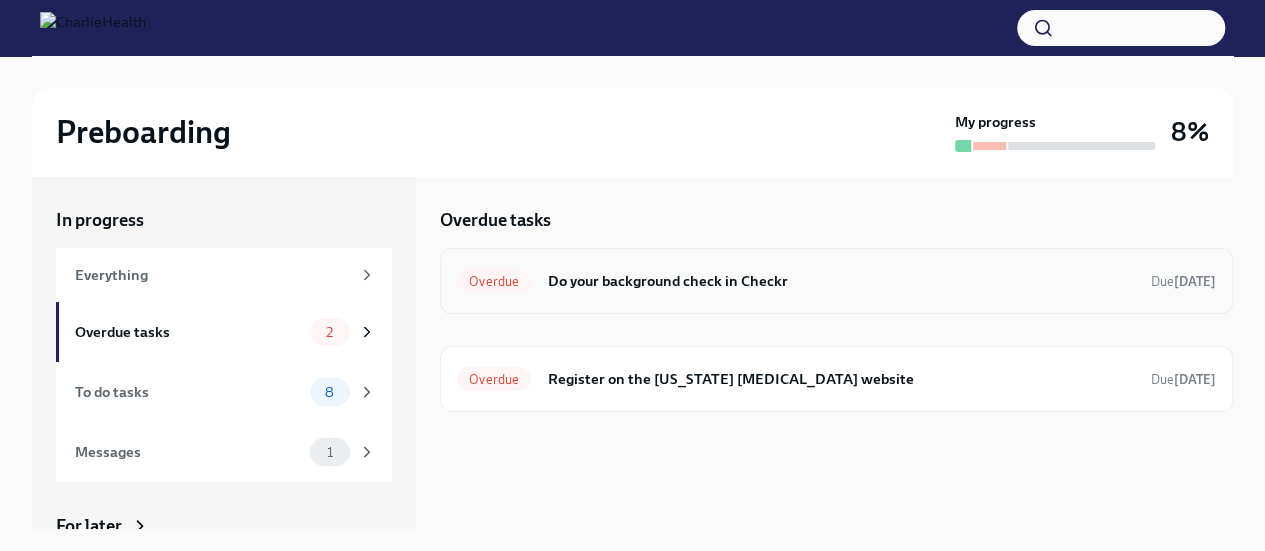 click on "Do your background check in Checkr" at bounding box center (841, 281) 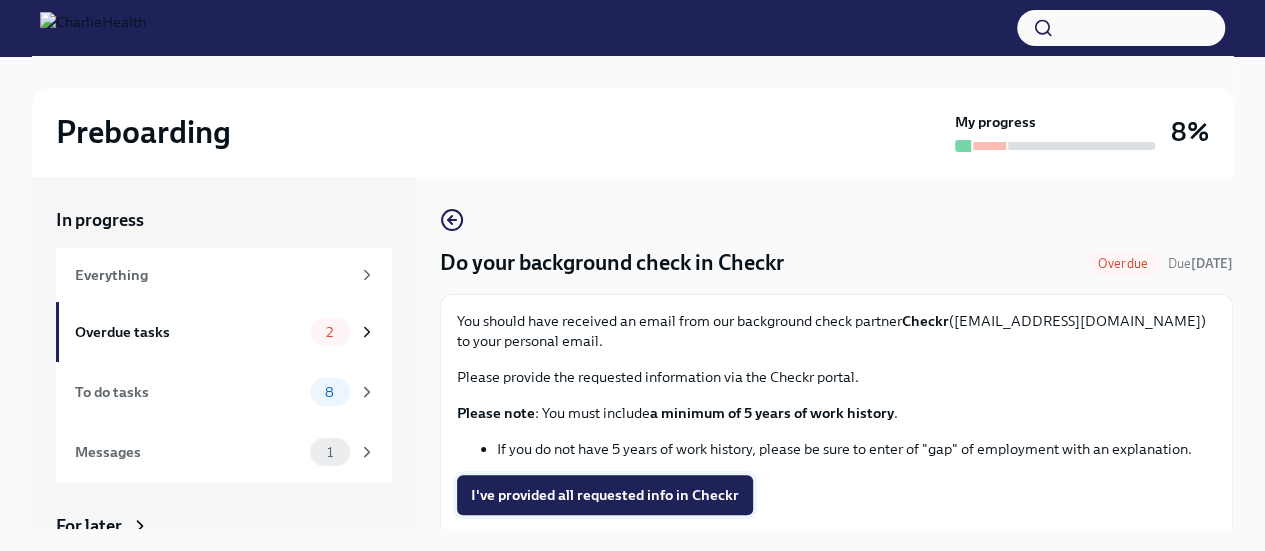 click on "I've provided all requested info in Checkr" at bounding box center (605, 495) 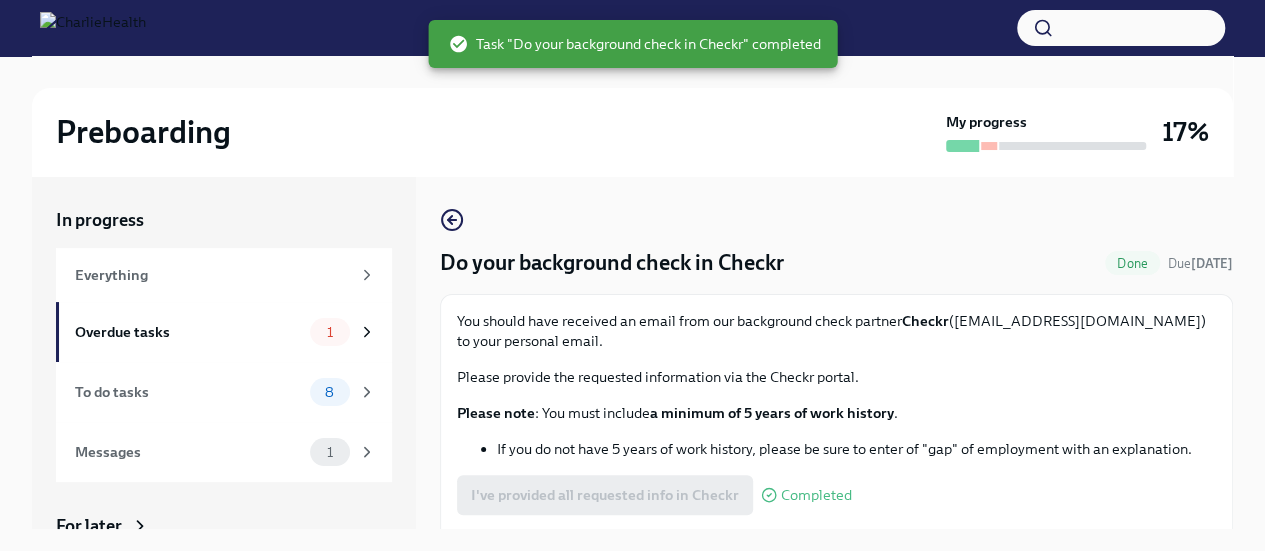 scroll, scrollTop: 83, scrollLeft: 0, axis: vertical 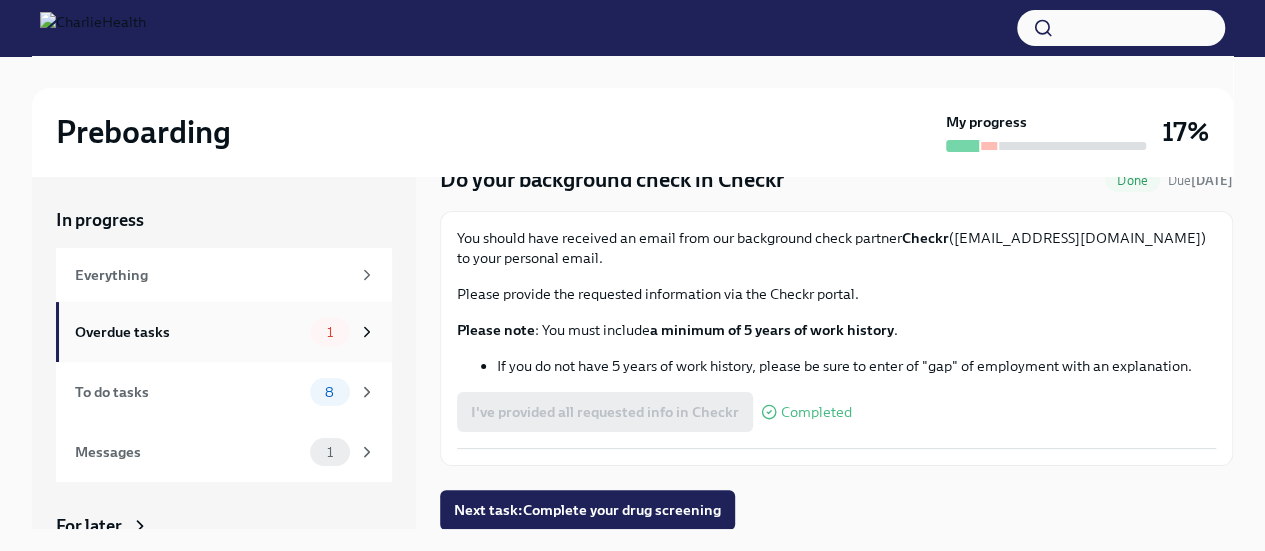 click on "Overdue tasks" at bounding box center [188, 332] 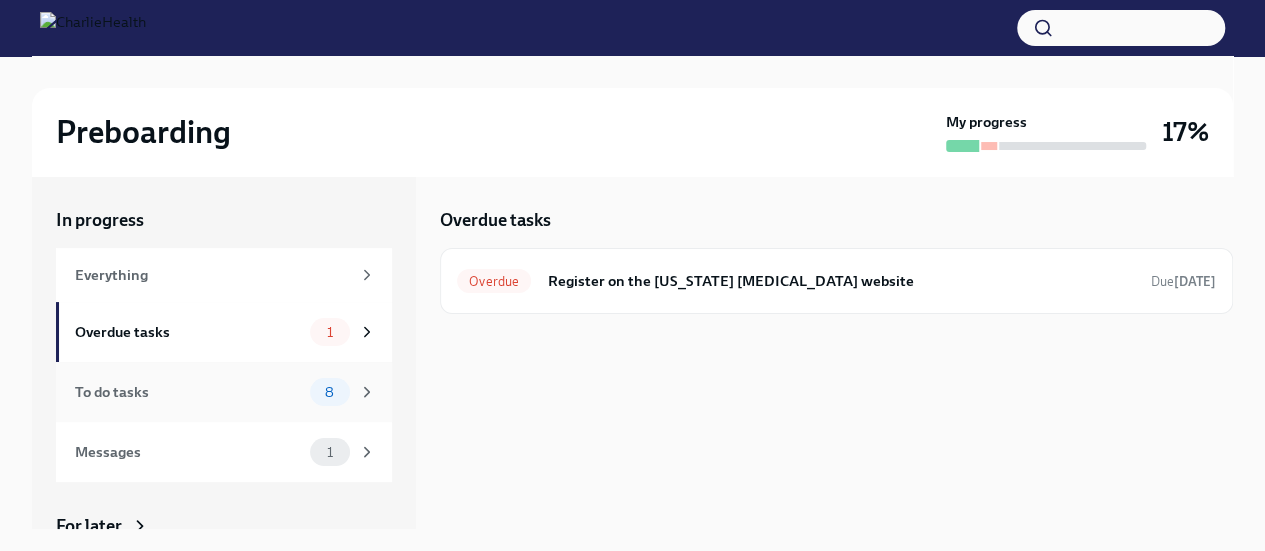 click on "To do tasks" at bounding box center (188, 392) 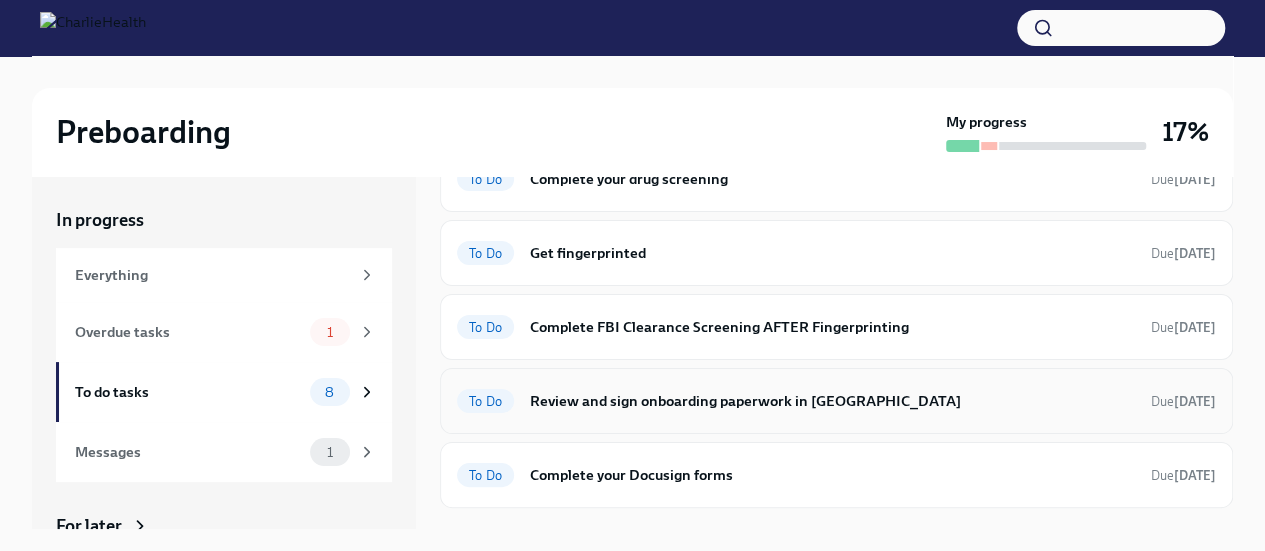 scroll, scrollTop: 321, scrollLeft: 0, axis: vertical 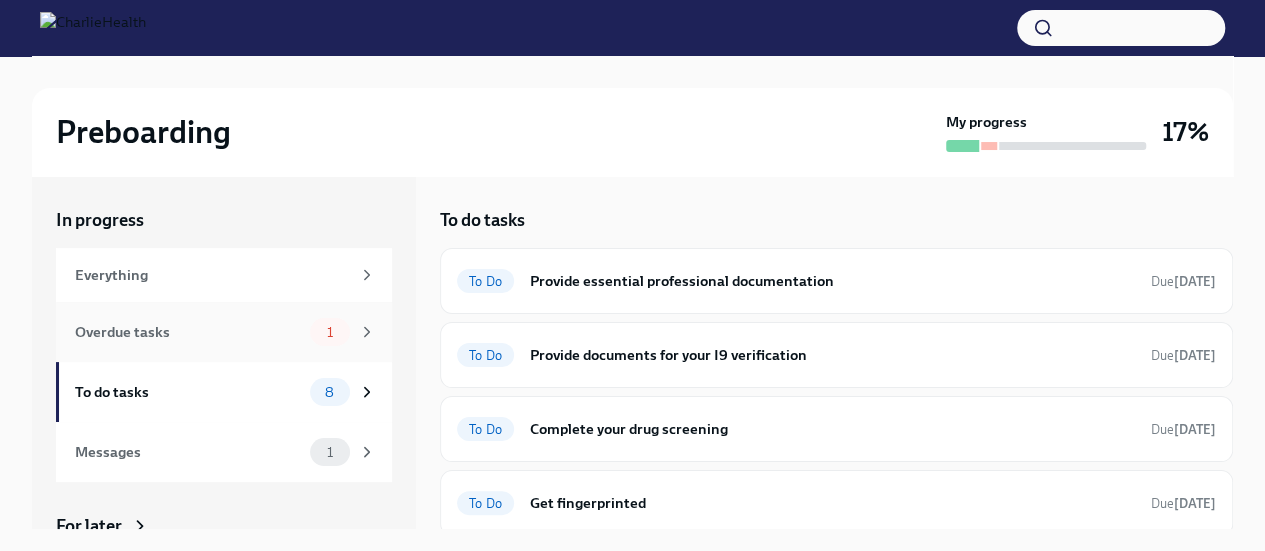 click on "Overdue tasks 1" at bounding box center (225, 332) 